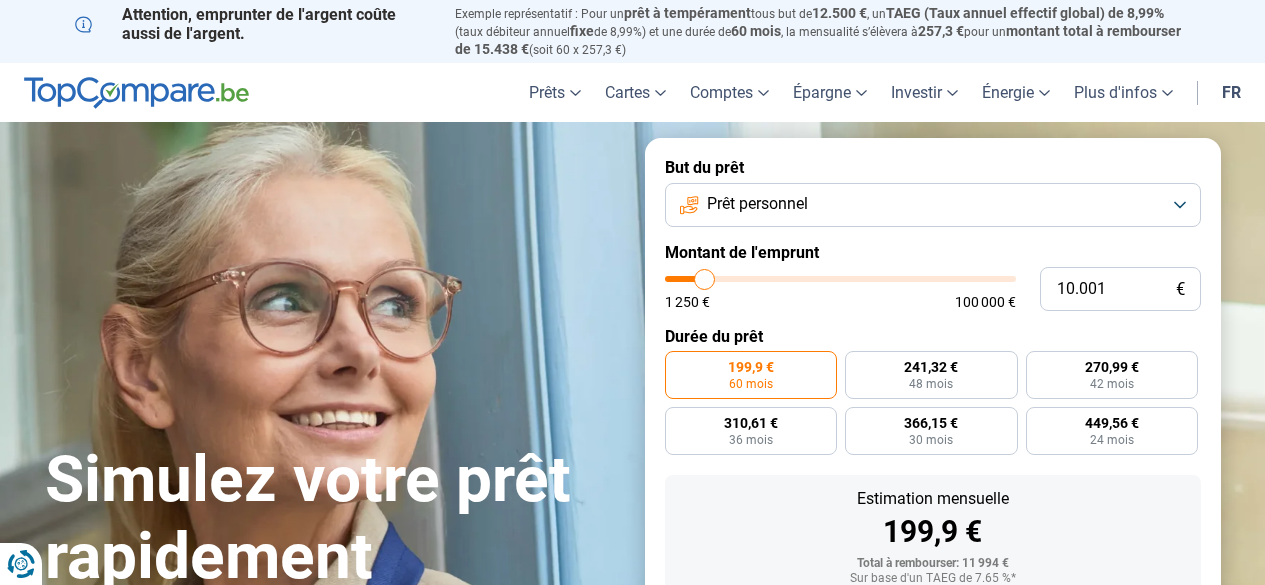 scroll, scrollTop: 0, scrollLeft: 0, axis: both 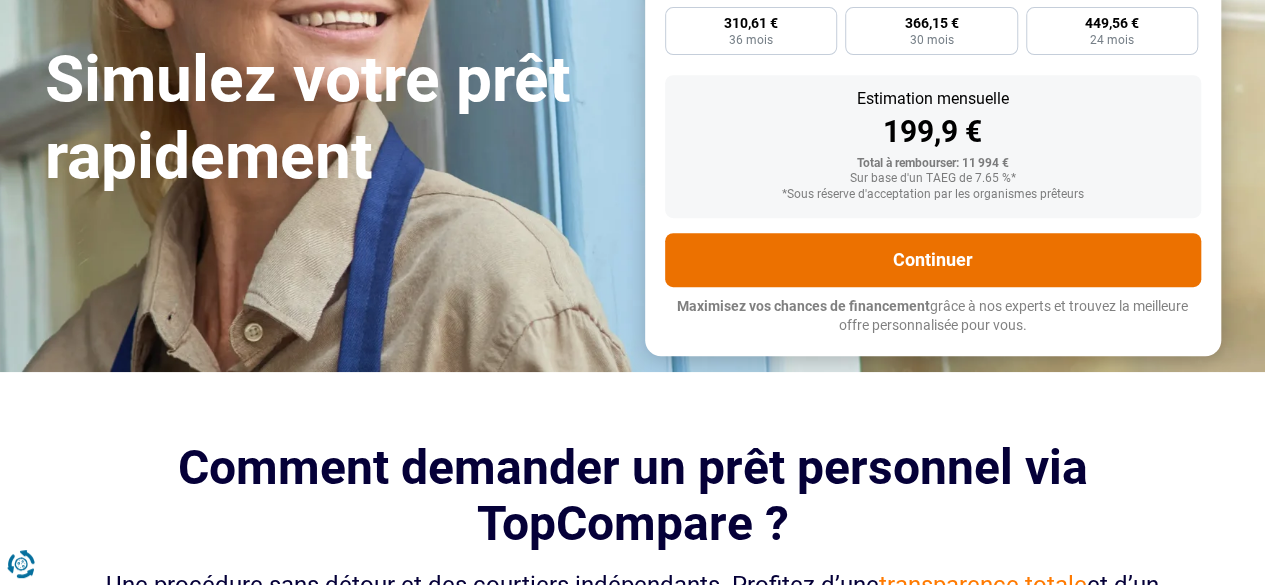 click on "Continuer" at bounding box center (933, 260) 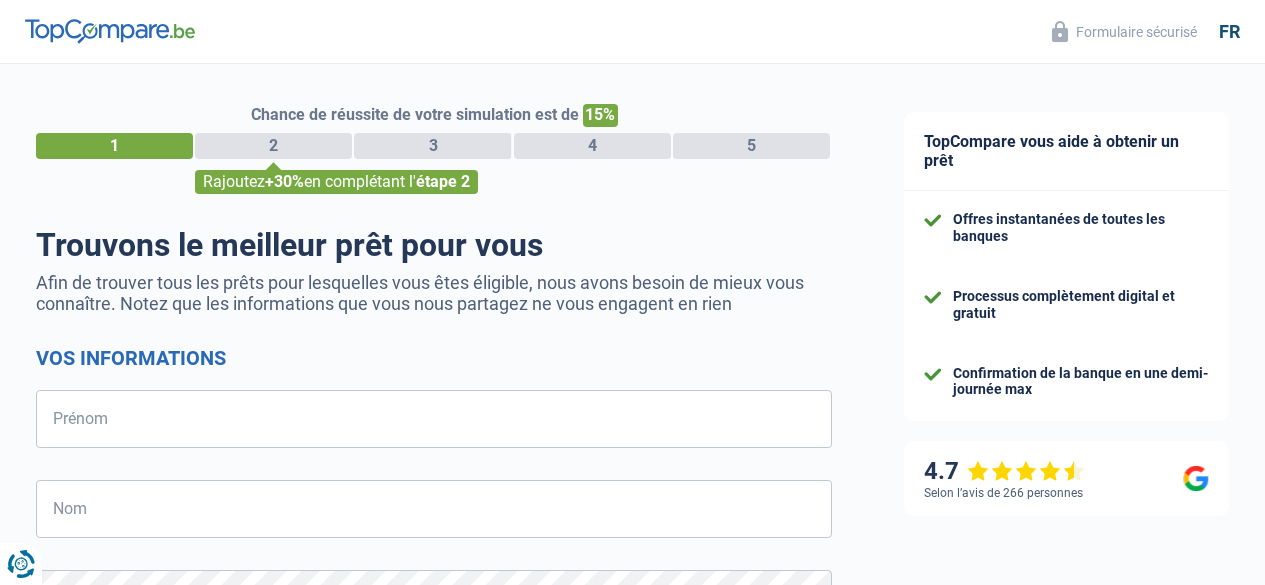 select on "32" 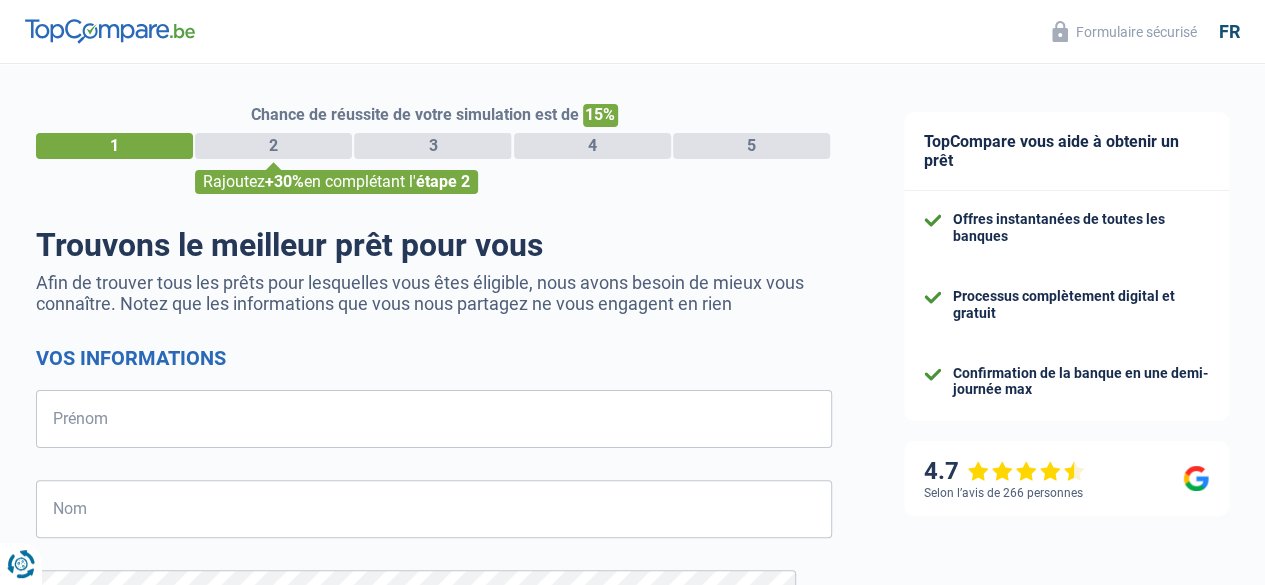 scroll, scrollTop: 0, scrollLeft: 0, axis: both 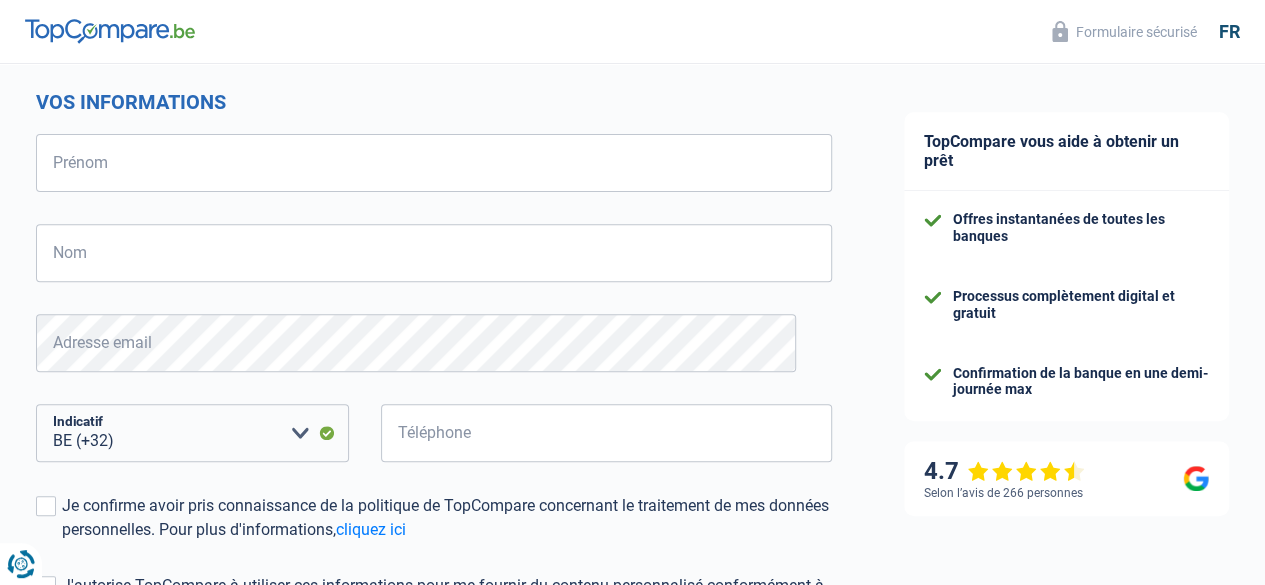 click on "Chance de réussite de votre simulation est de
15%
1
2
3
4
5
Rajoutez  +30%  en complétant l' étape 2
Trouvons le meilleur prêt pour vous
Afin de trouver tous les prêts pour lesquelles vous êtes éligible, nous avons besoin de mieux vous connaître. Notez que les informations que vous nous partagez ne vous engagent en rien
Vos informations
Prénom
Tous les champs sont obligatoires. Veuillez fournir une réponse plus longue
Nom
Tous les champs sont obligatoires. Veuillez fournir une réponse plus longue
Adresse email
BE (+32) LU (+352)" at bounding box center (434, 307) 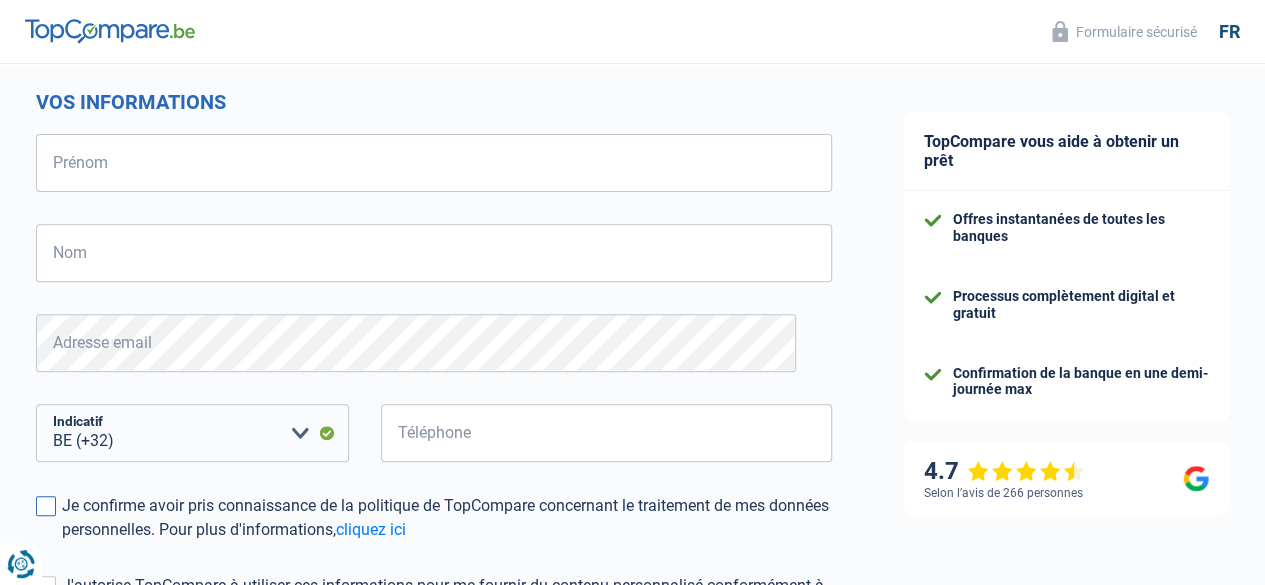 click at bounding box center [46, 506] 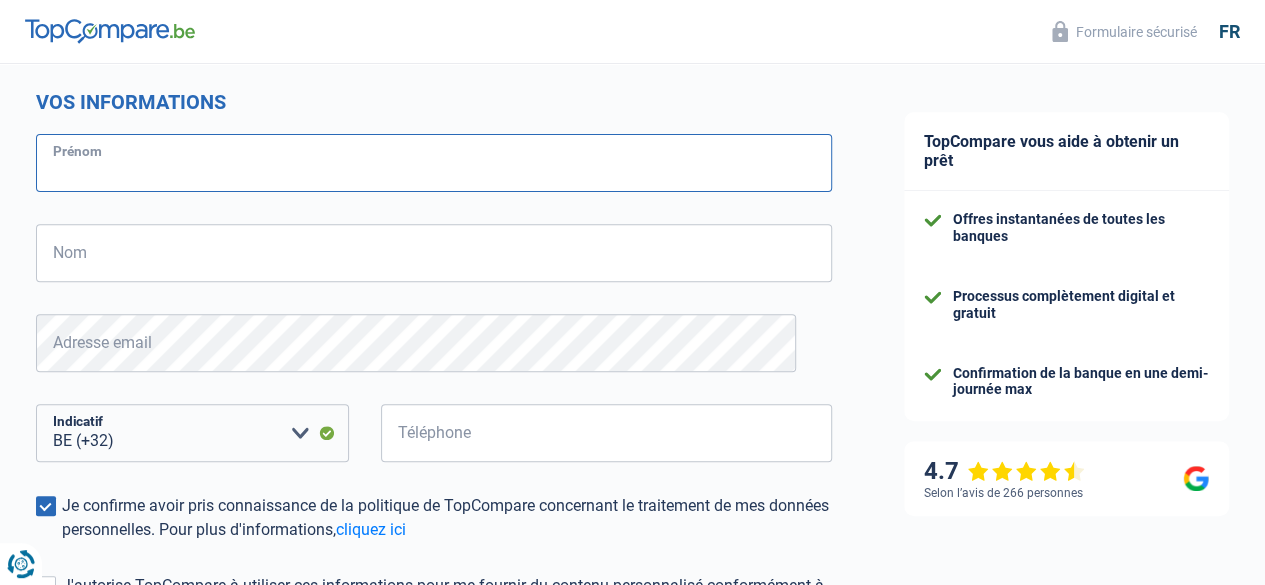 click on "Prénom" at bounding box center [434, 163] 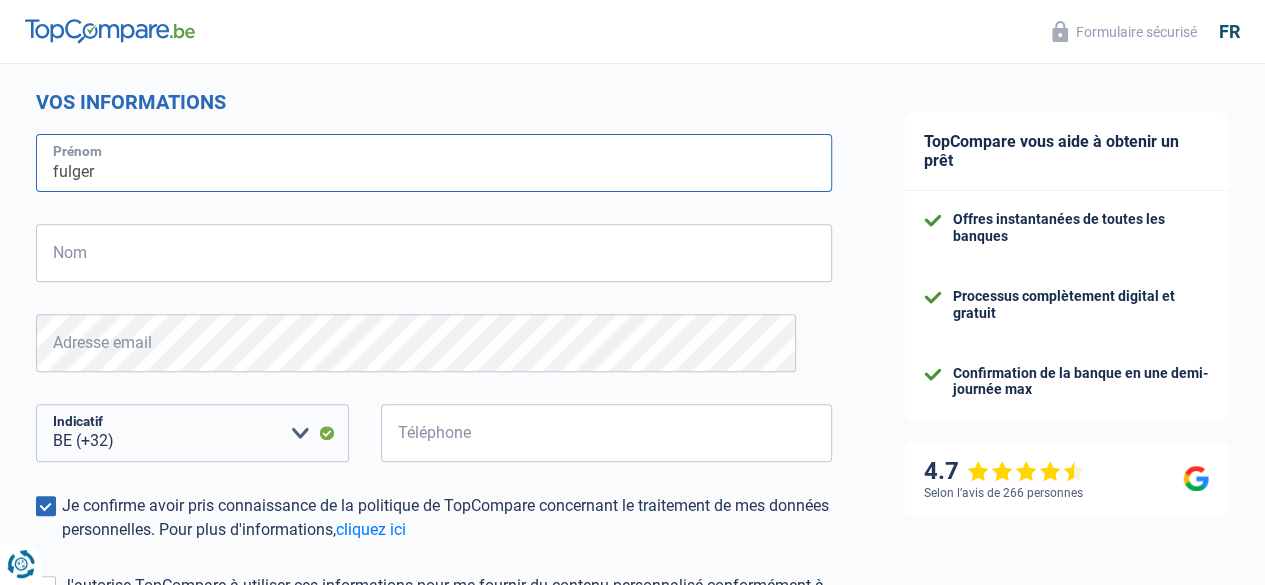 type on "fulger" 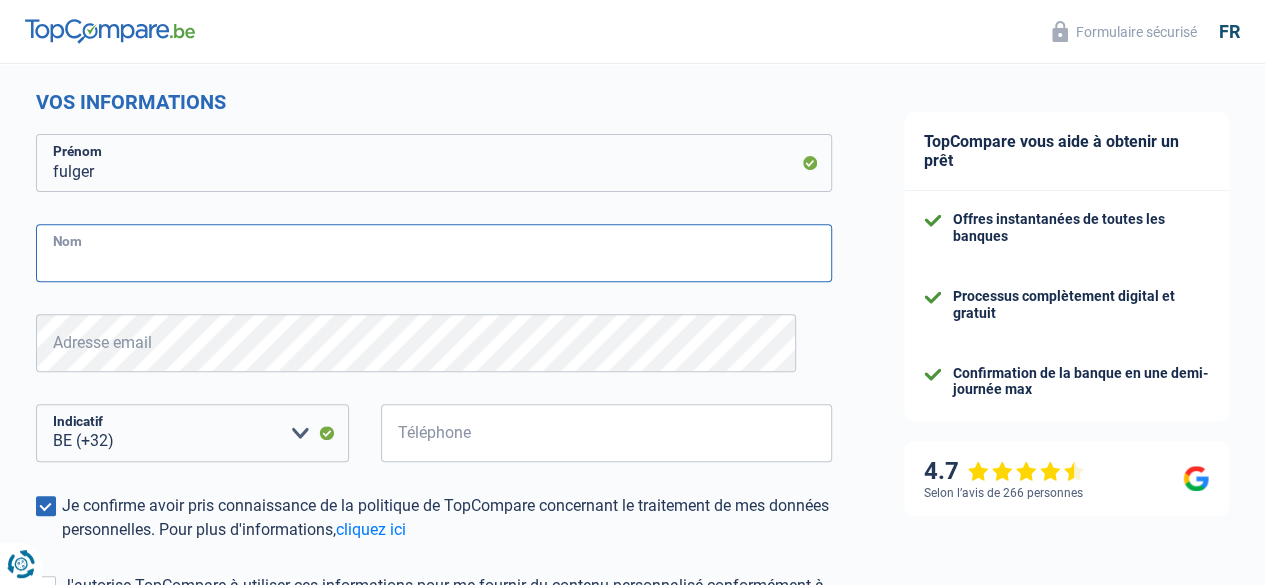 click on "Nom" at bounding box center (434, 253) 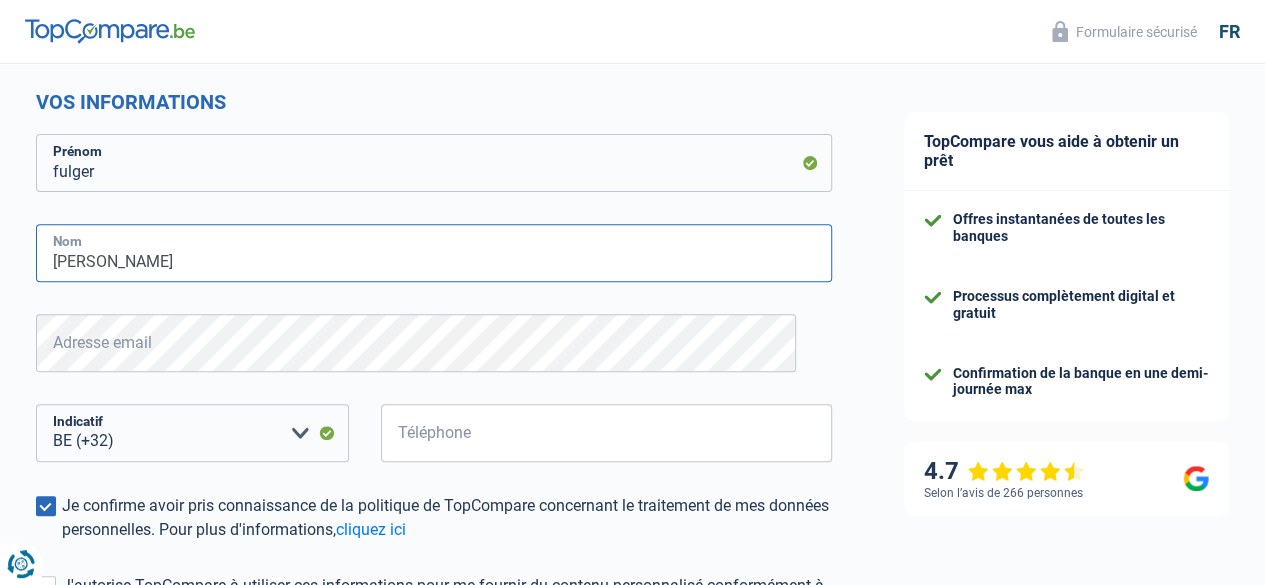 type on "lucian" 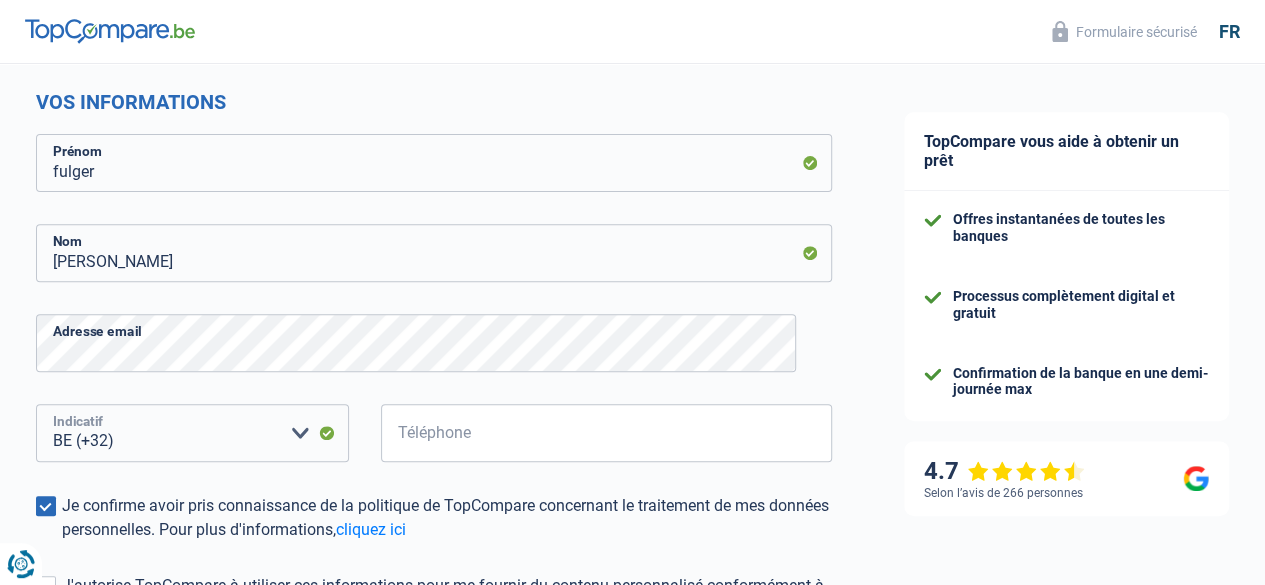 click on "BE (+32) LU (+352)
Veuillez sélectionner une option" at bounding box center (192, 433) 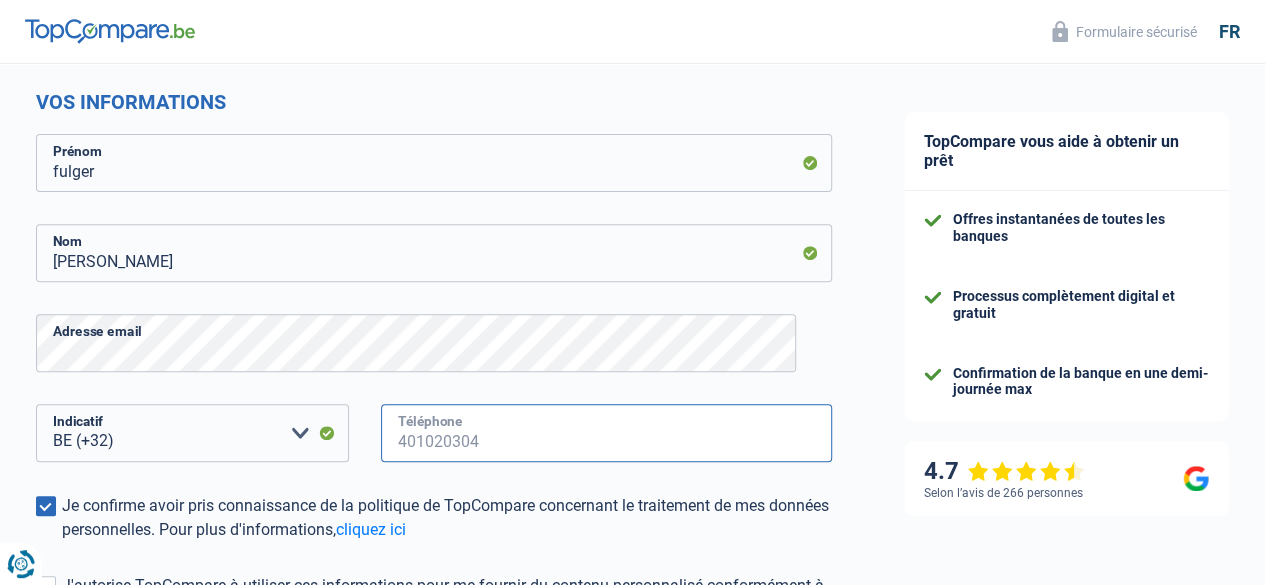 click on "Téléphone" at bounding box center [606, 433] 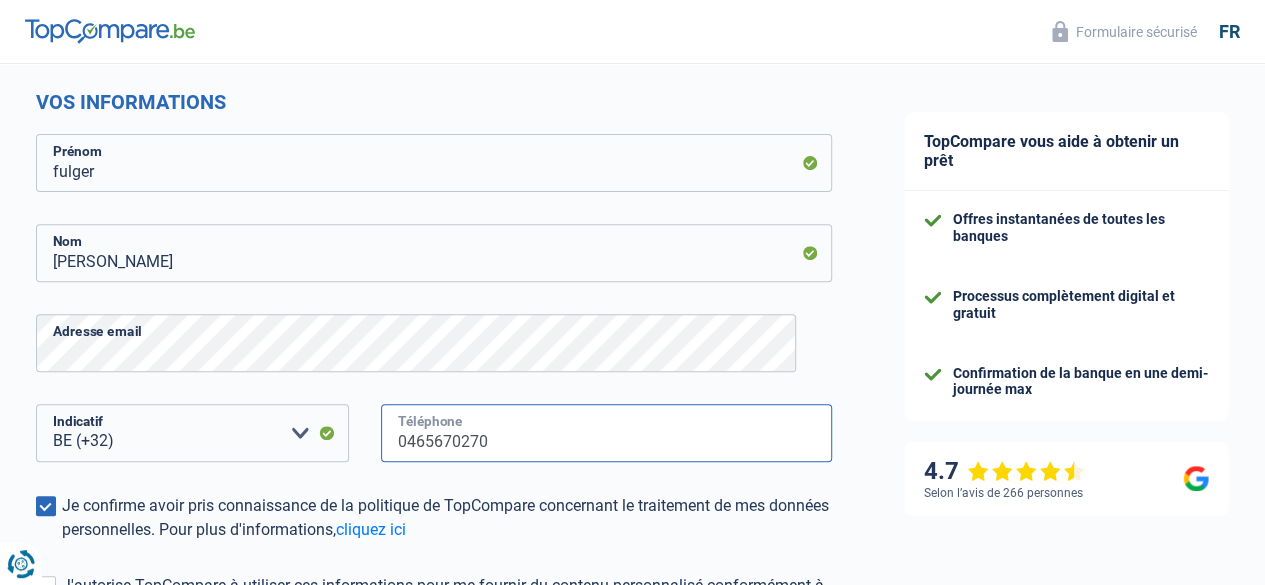 type on "0465670270" 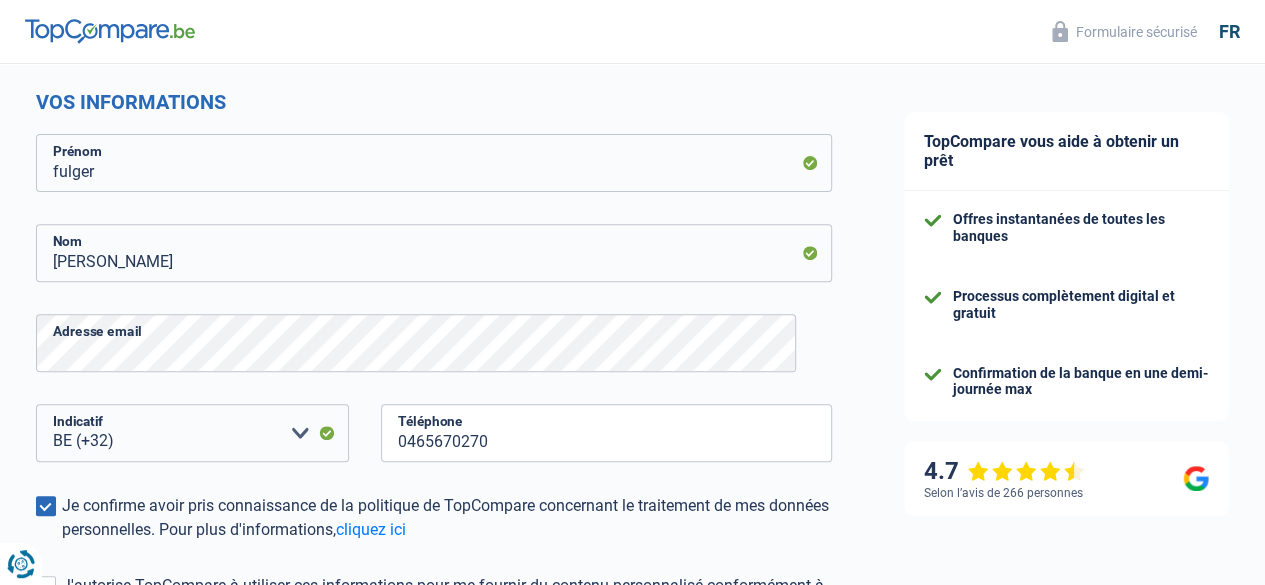 click on "Je confirme avoir pris connaissance de la politique de TopCompare concernant le traitement de mes données personnelles. Pour plus d'informations,  cliquez ici" at bounding box center (447, 518) 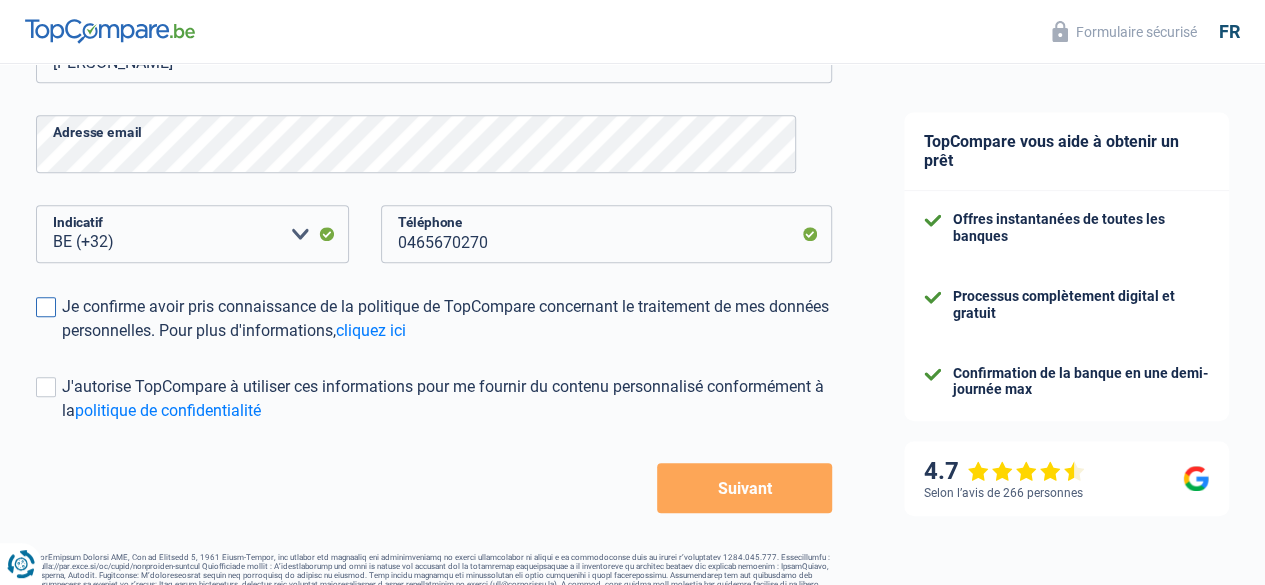 scroll, scrollTop: 456, scrollLeft: 0, axis: vertical 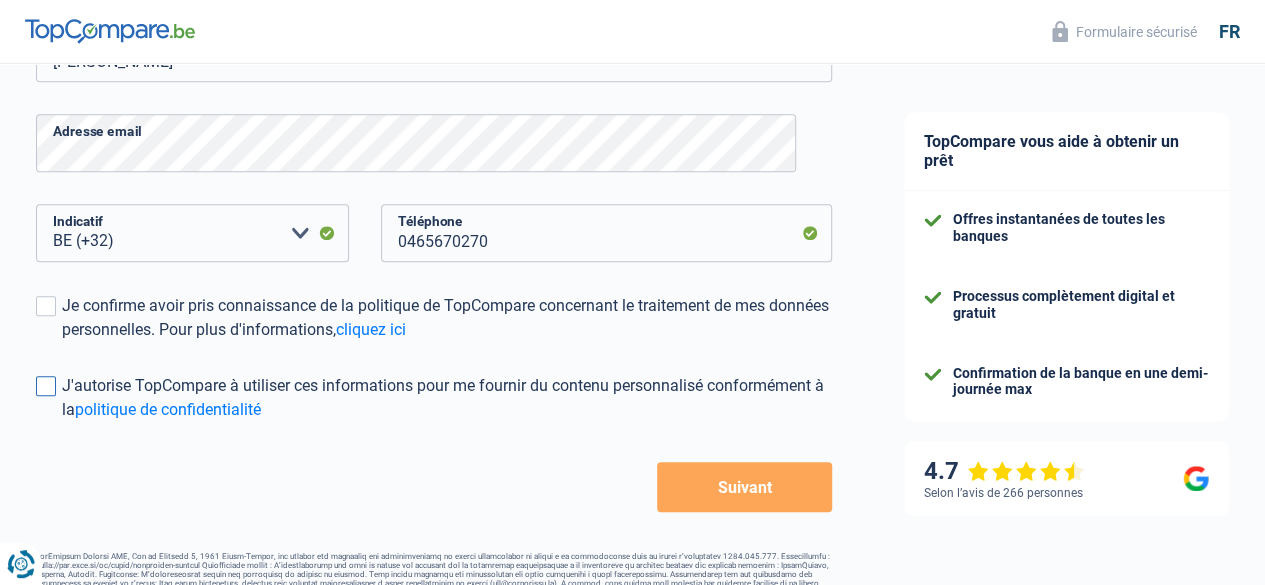 click at bounding box center [46, 386] 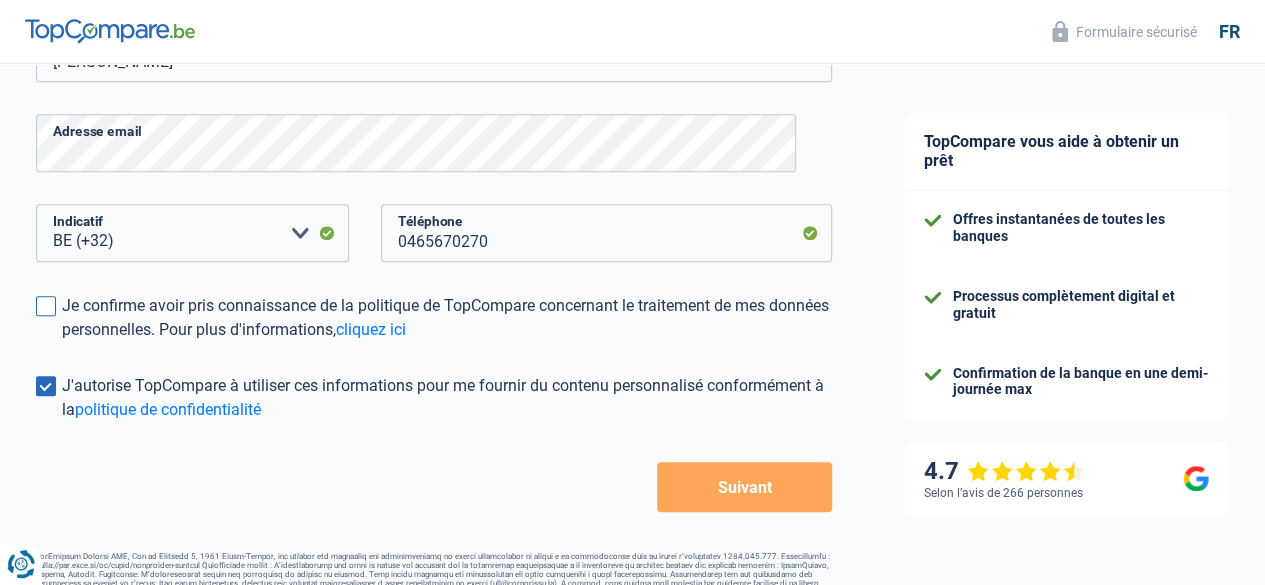 click at bounding box center [46, 306] 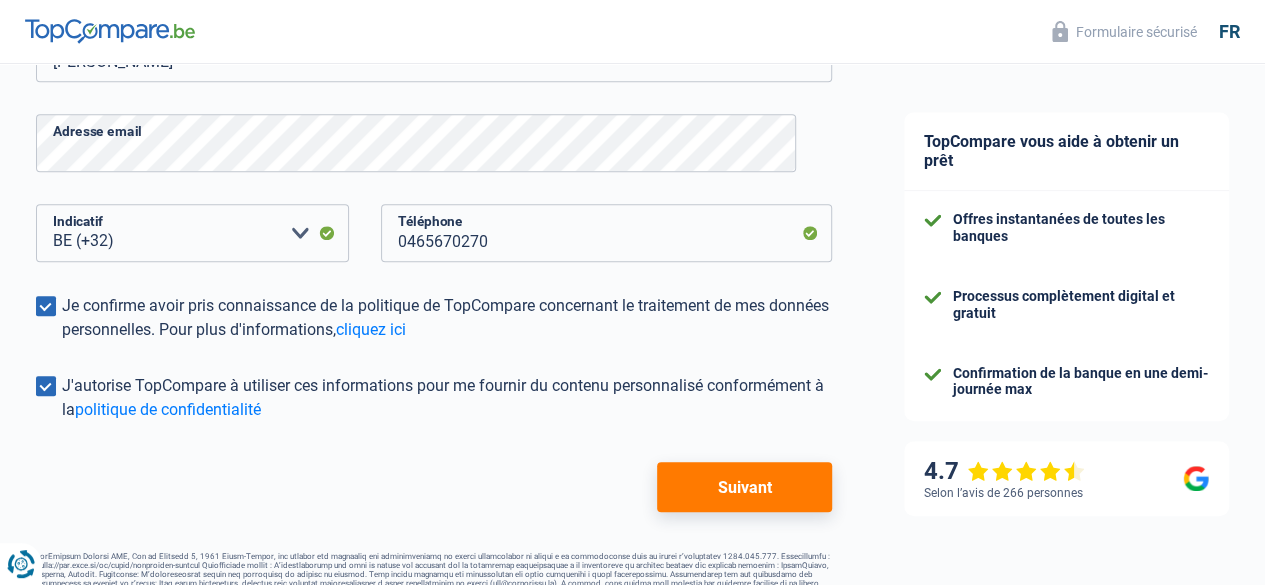 click on "Suivant" at bounding box center (744, 487) 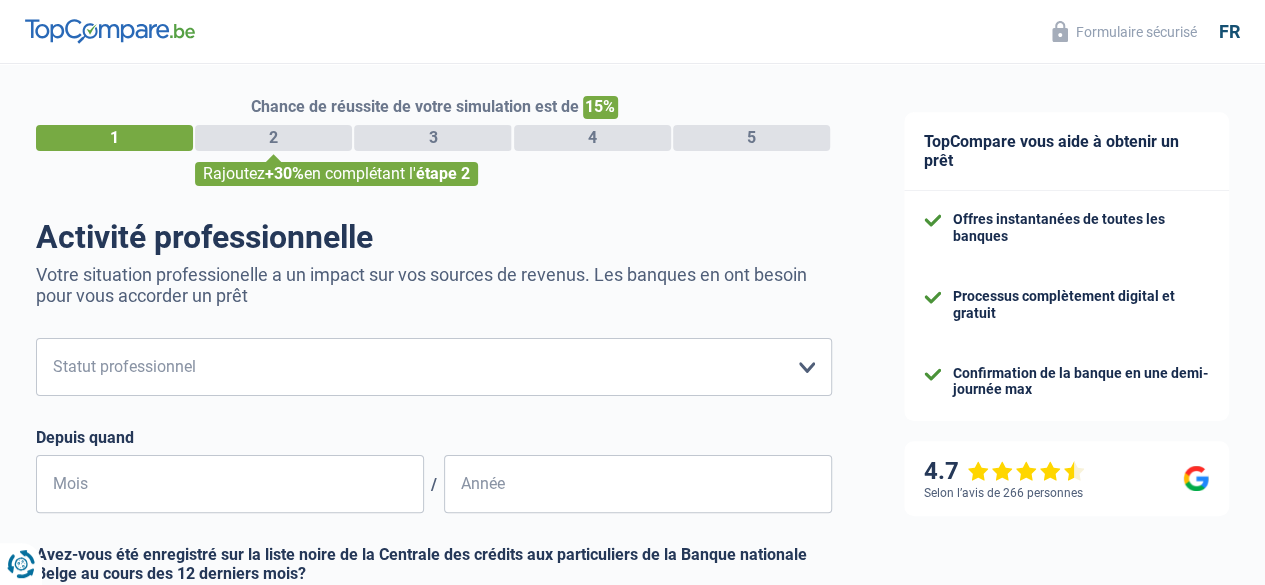 scroll, scrollTop: 0, scrollLeft: 0, axis: both 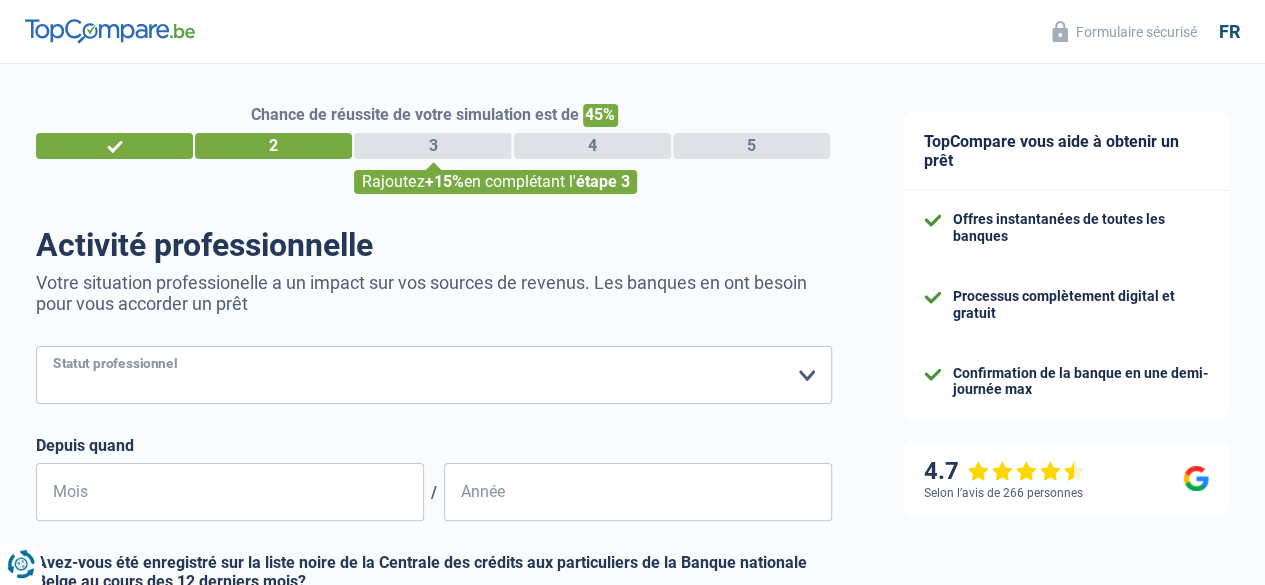 click on "Ouvrier Employé privé Employé public Invalide Indépendant Pensionné Chômeur Mutuelle Femme au foyer Sans profession Allocataire sécurité/Intégration social (SPF Sécurité Sociale, CPAS) Etudiant Profession libérale Commerçant Rentier Pré-pensionné
Veuillez sélectionner une option" at bounding box center [434, 375] 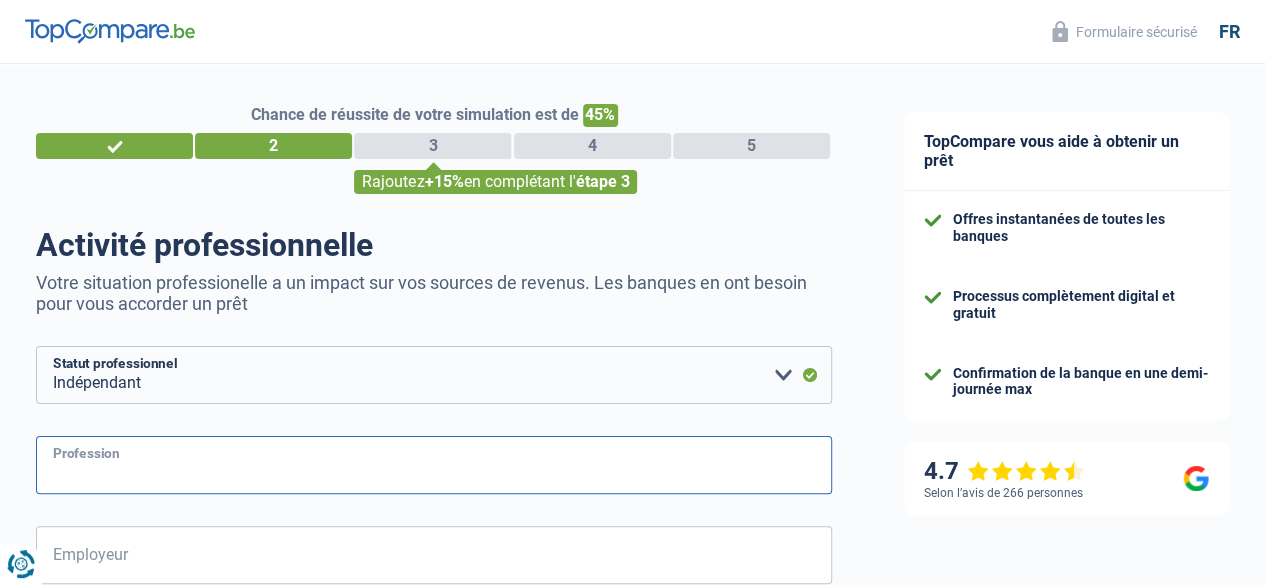 click on "Profession" at bounding box center [434, 465] 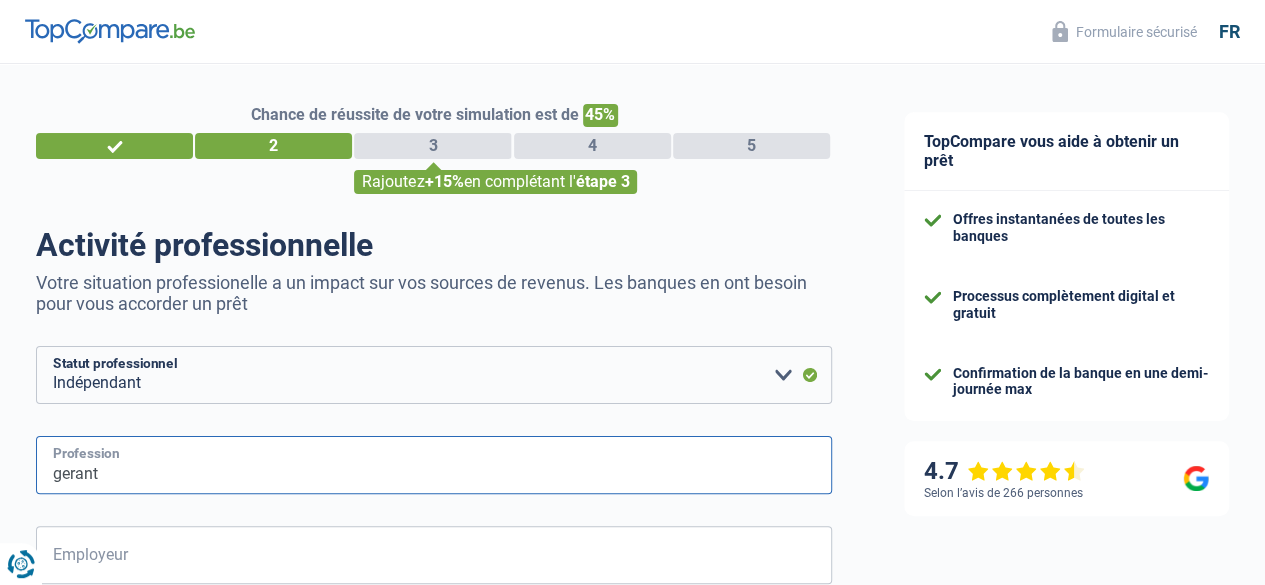 type on "gerant" 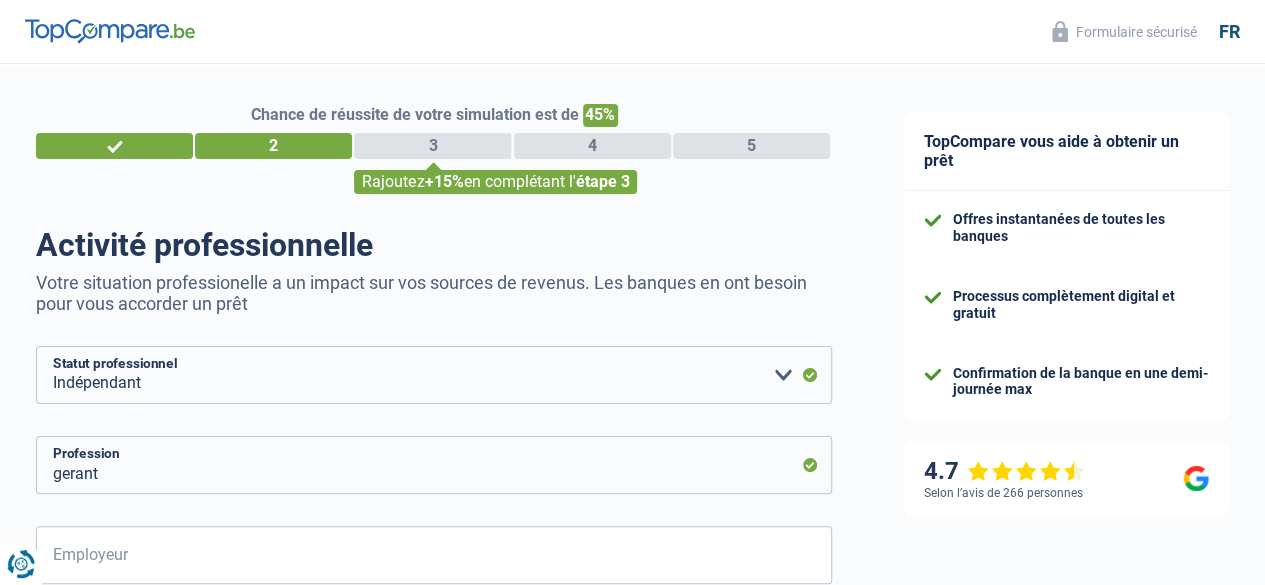 click on "TopCompare vous aide à obtenir un prêt
Offres instantanées de toutes les banques
Processus complètement digital et gratuit
Confirmation de la banque en une demi-journée max
4.7
Selon l’avis de 266 personnes
Formulaire sécurisé" at bounding box center [1066, 803] 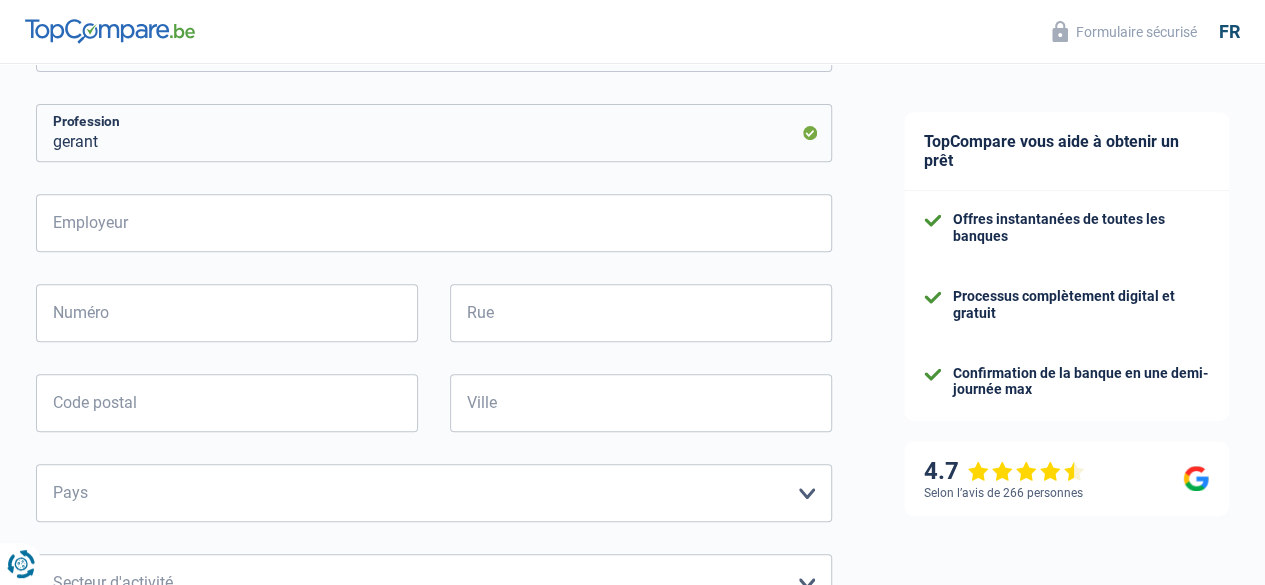 scroll, scrollTop: 360, scrollLeft: 0, axis: vertical 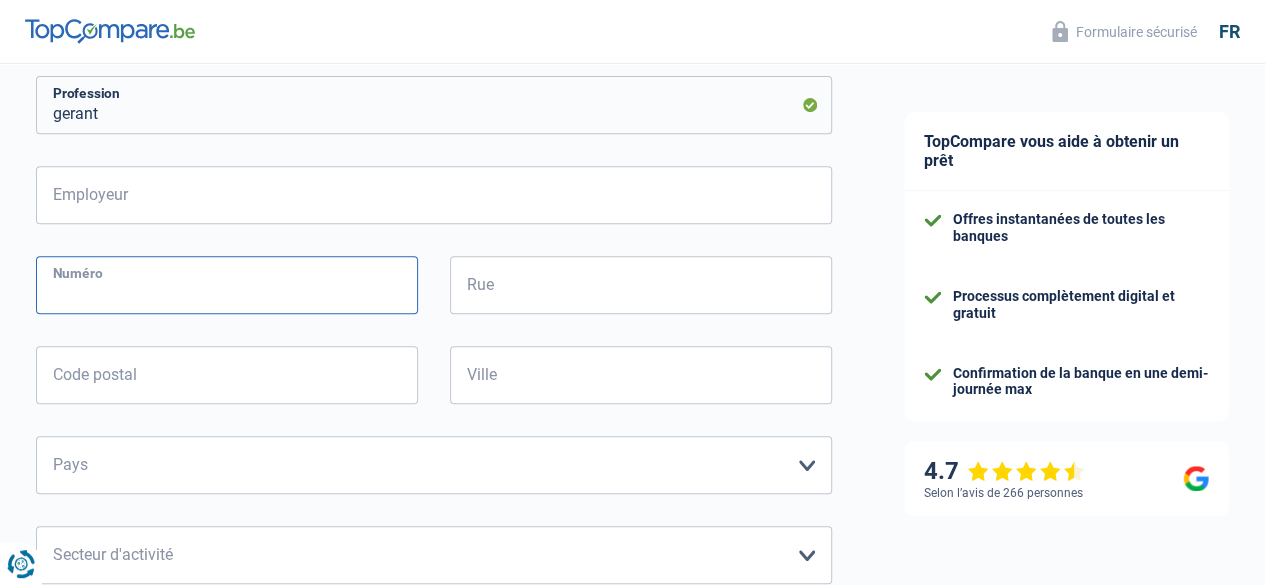 click on "Numéro" at bounding box center [227, 285] 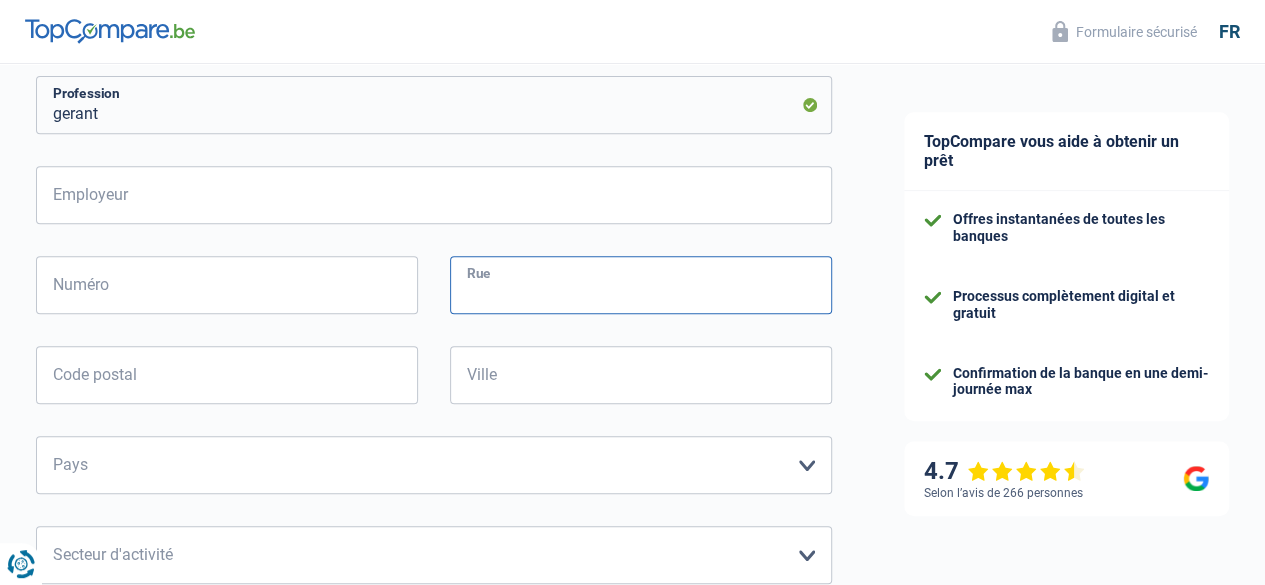 click on "Rue" at bounding box center [641, 285] 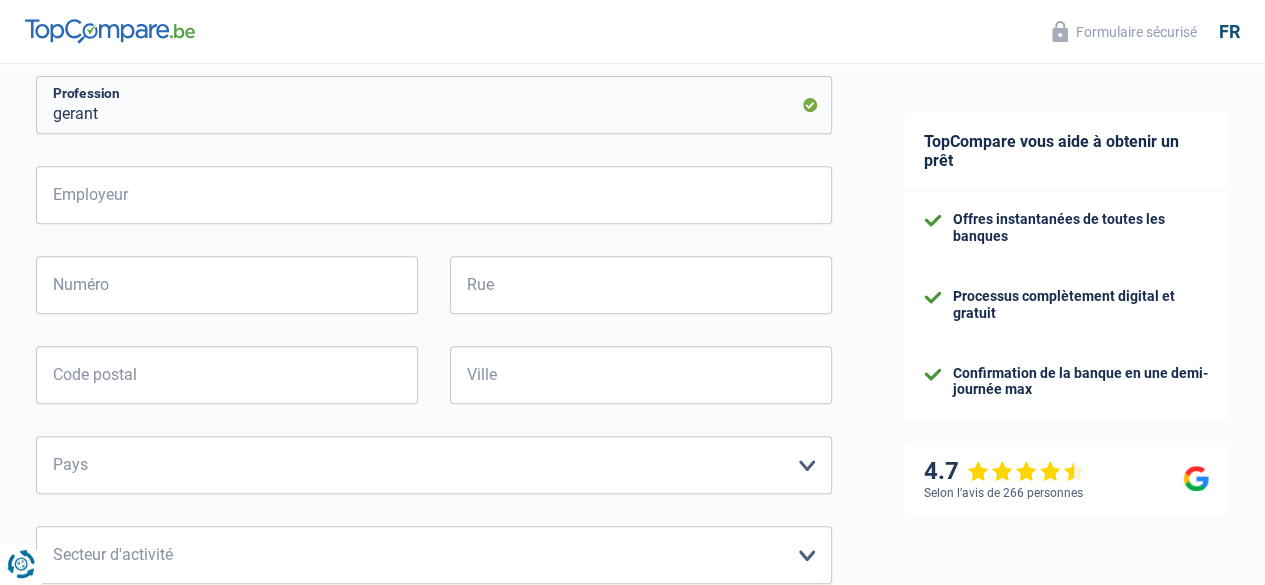 click on "Chance de réussite de votre simulation est de
45%
1
2
3
4
5
Rajoutez  +15%  en complétant l' étape 3
Activité professionnelle
Votre situation professionelle a un impact sur vos sources de revenus. Les banques en ont besoin pour vous accorder un prêt
Ouvrier Employé privé Employé public Invalide Indépendant Pensionné Chômeur Mutuelle Femme au foyer Sans profession Allocataire sécurité/Intégration social (SPF Sécurité Sociale, CPAS) Etudiant Profession libérale Commerçant Rentier Pré-pensionné
Veuillez sélectionner une option
Statut professionnel
gerant" at bounding box center (434, 435) 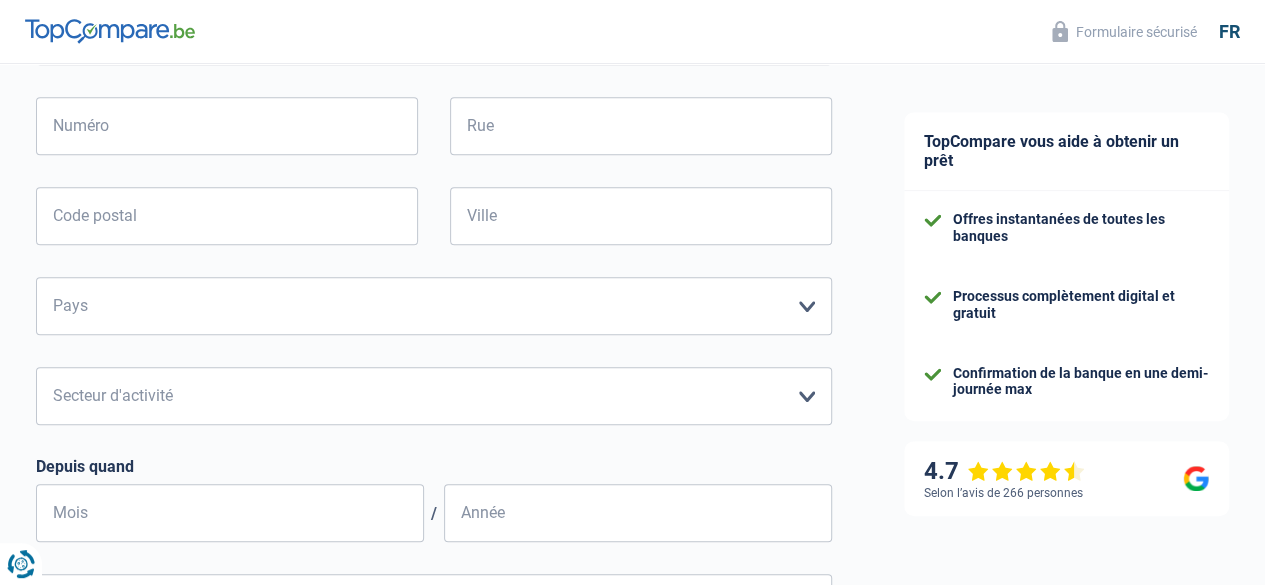 scroll, scrollTop: 520, scrollLeft: 0, axis: vertical 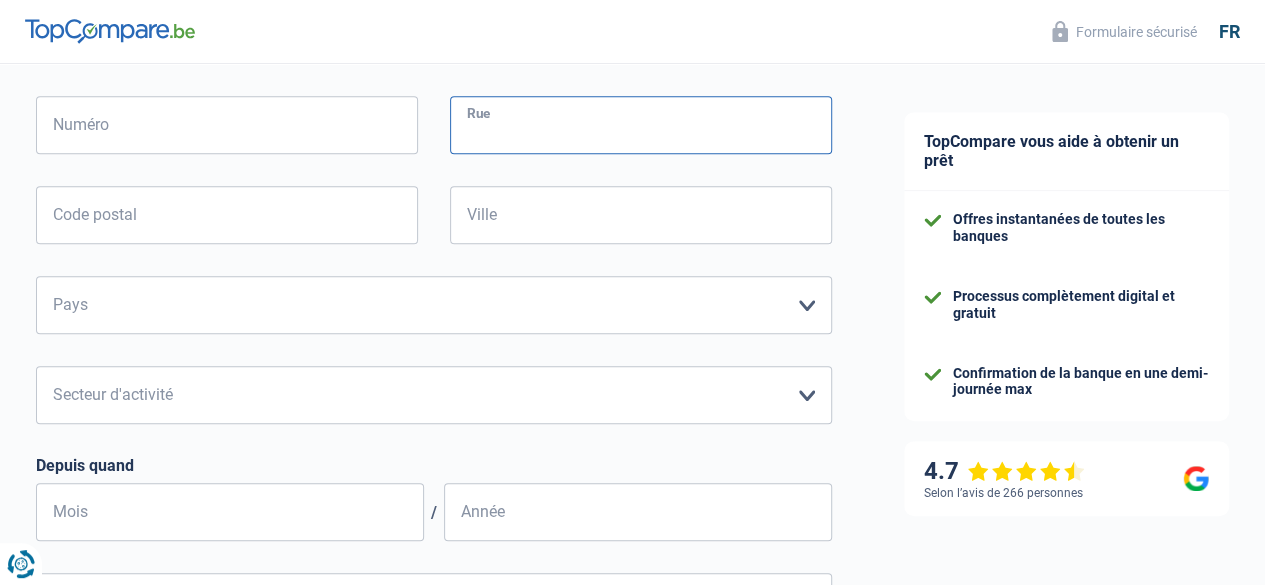 click on "Rue" at bounding box center (641, 125) 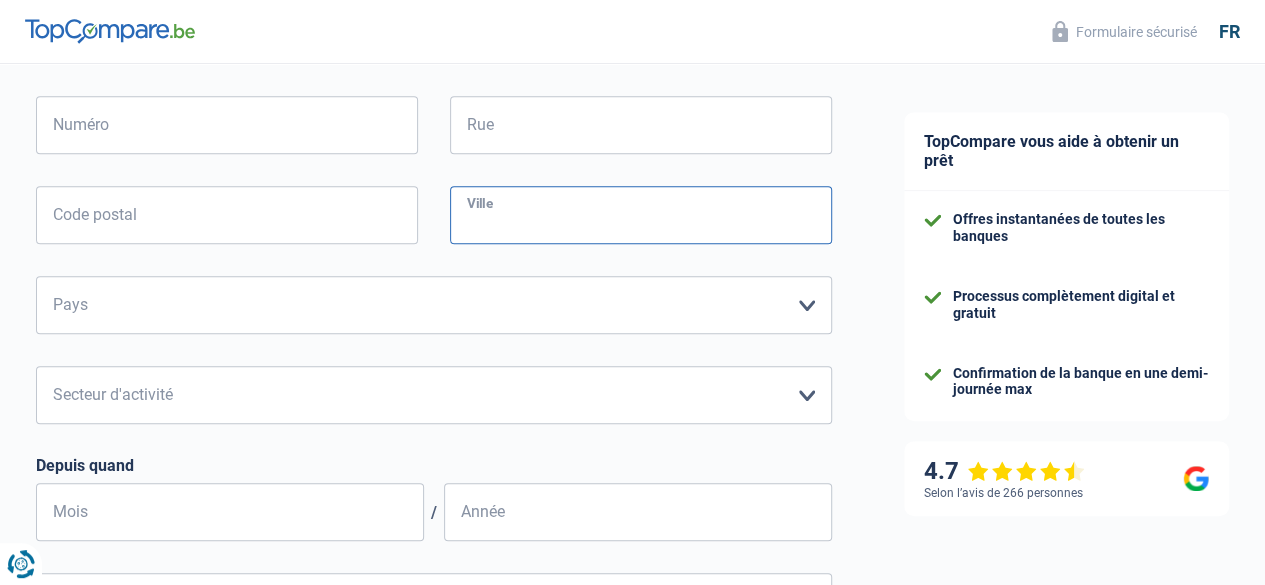 click on "Ville" at bounding box center (641, 215) 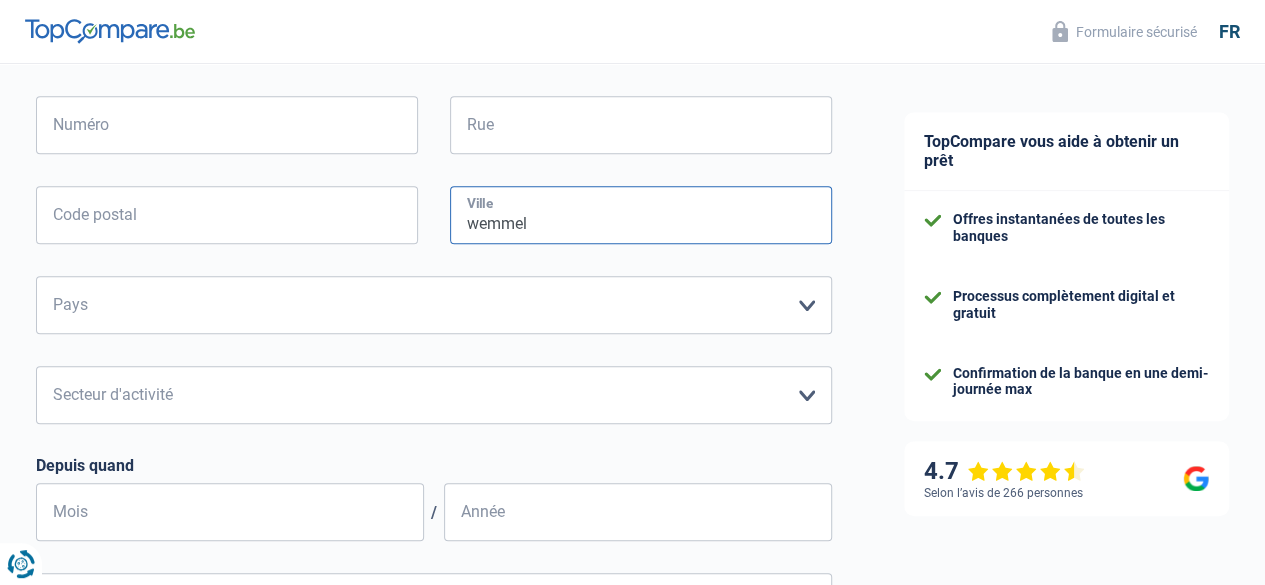 type on "wemmel" 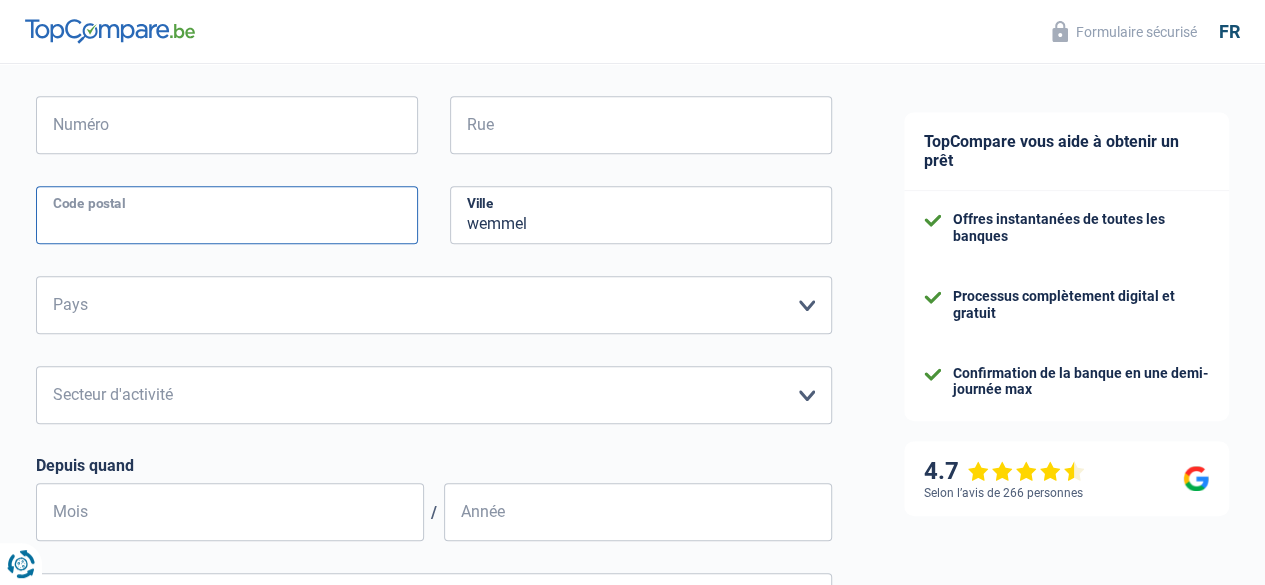 click on "Code postal" at bounding box center (227, 215) 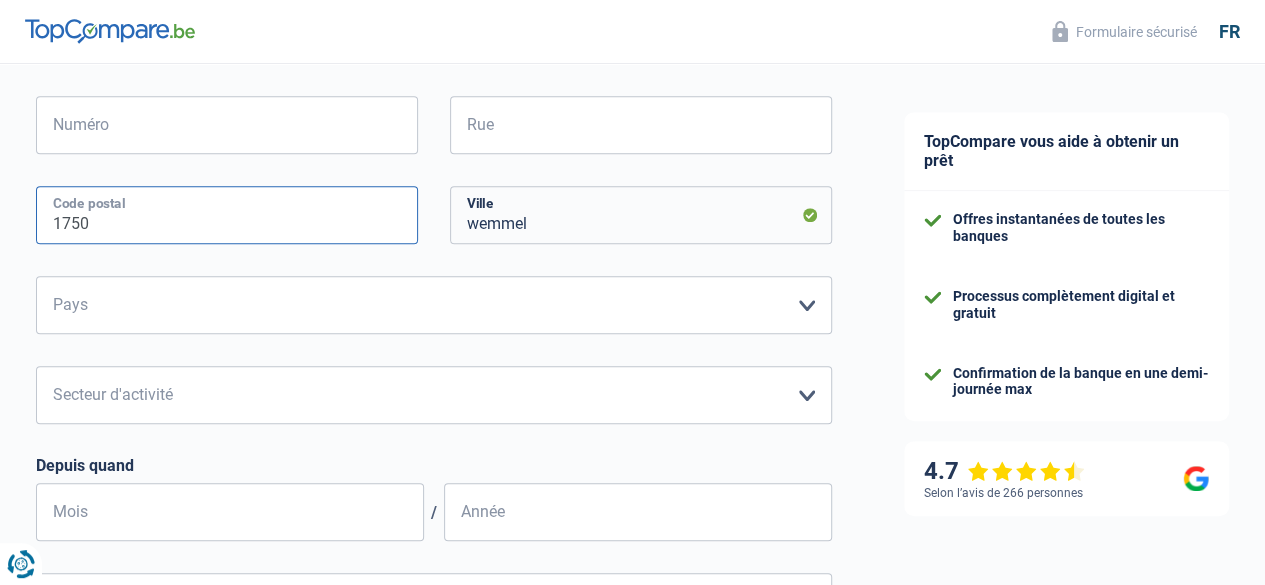 type on "1750" 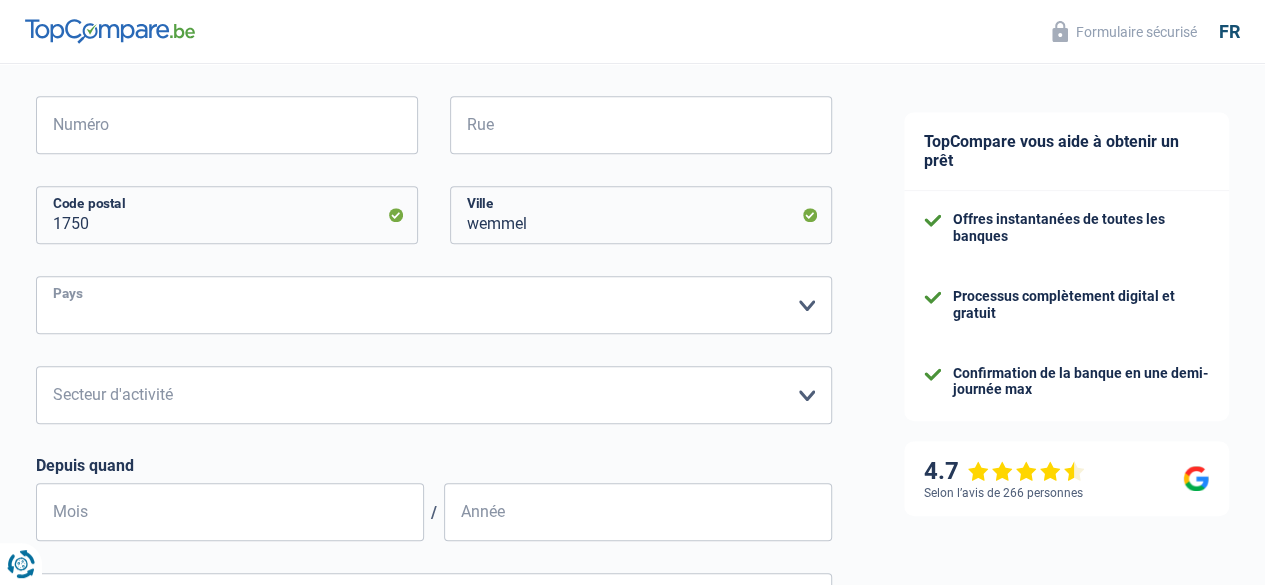 click on "Belgique Luxembourg
Veuillez sélectionner une option" at bounding box center (434, 305) 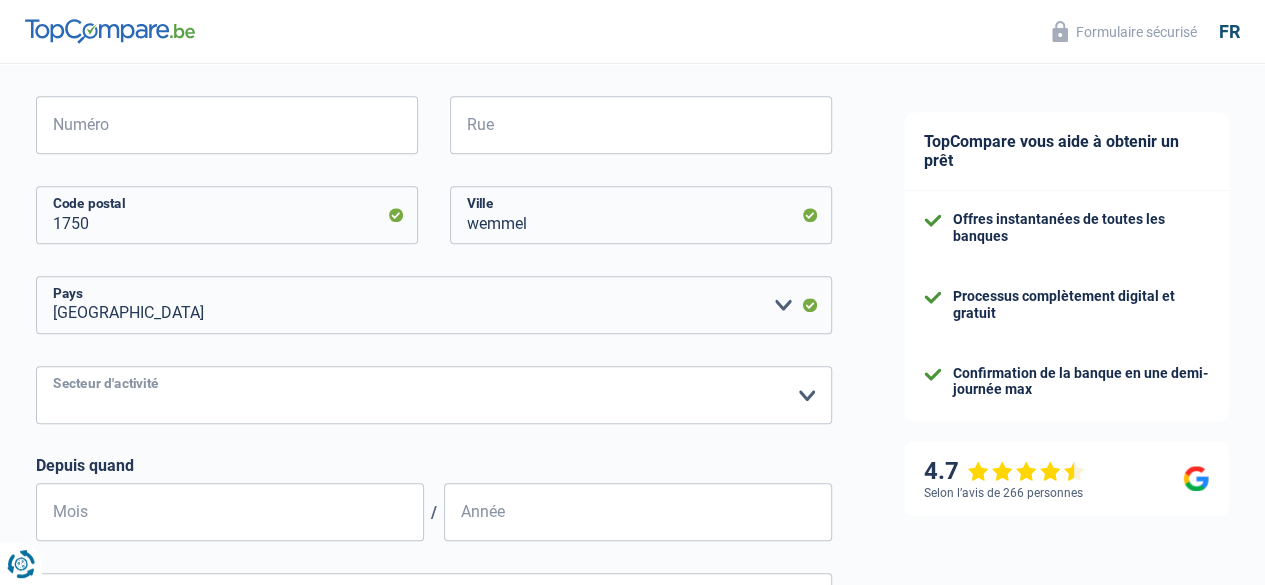 click on "Agriculture/Pêche Industrie Horeca Courier/Fitness/Taxi Construction Banques/Assurances Etat/Université ou Union Européenne Petites entreprises (-50pers) Grandes entreprises (+50pers) Autres institutions internationales
Veuillez sélectionner une option" at bounding box center [434, 395] 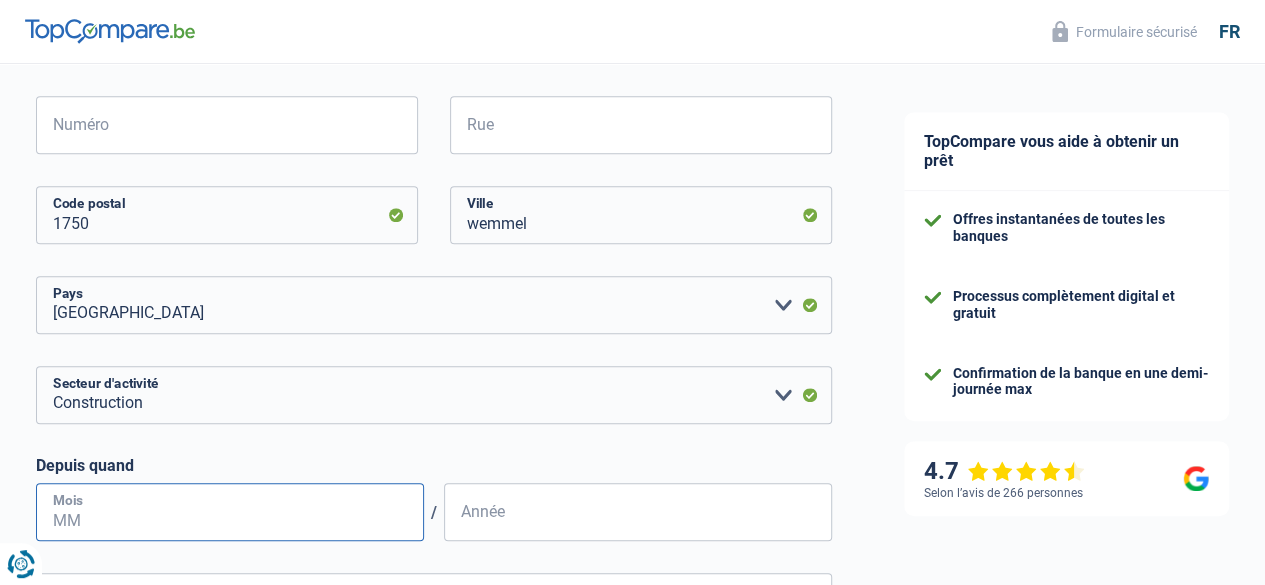 click on "Mois" at bounding box center (230, 512) 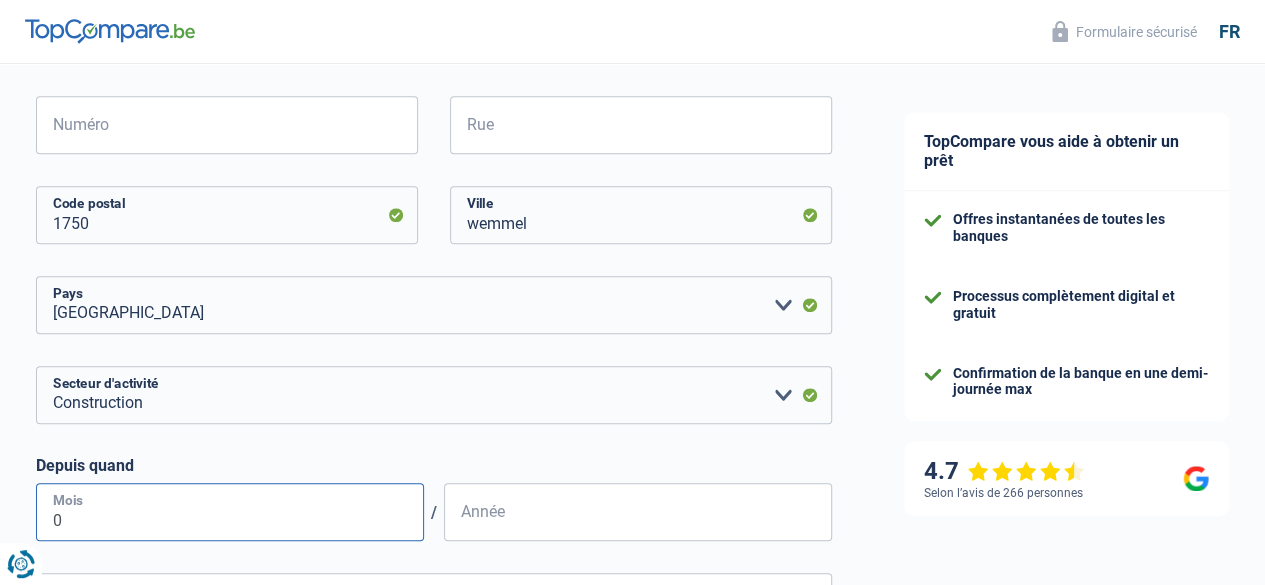 type on "03" 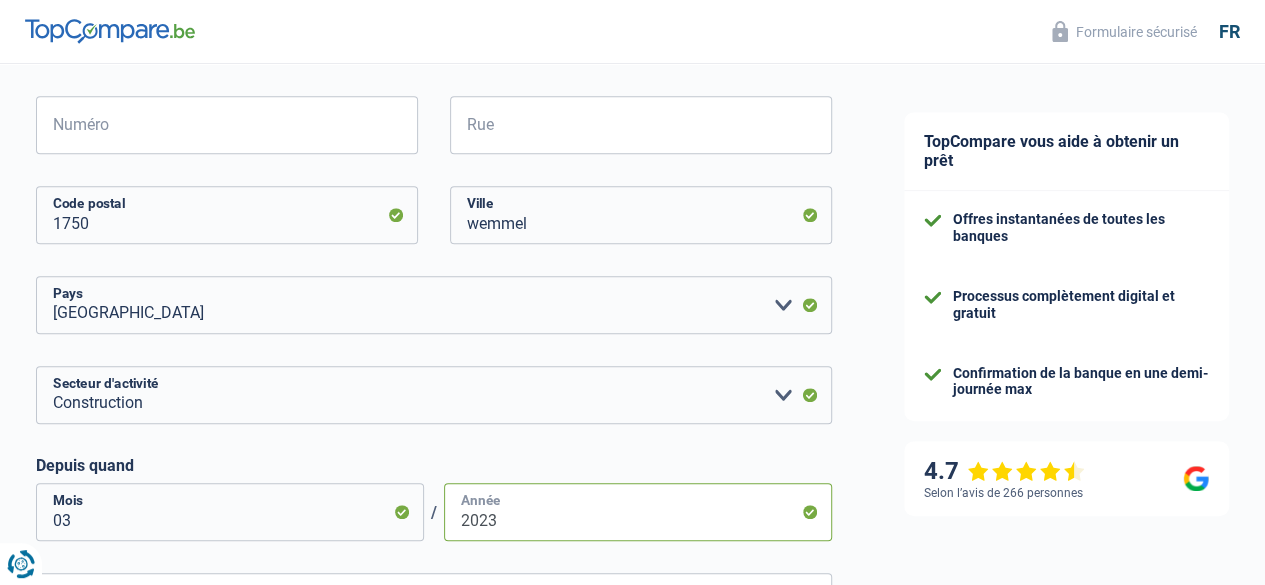 type on "2023" 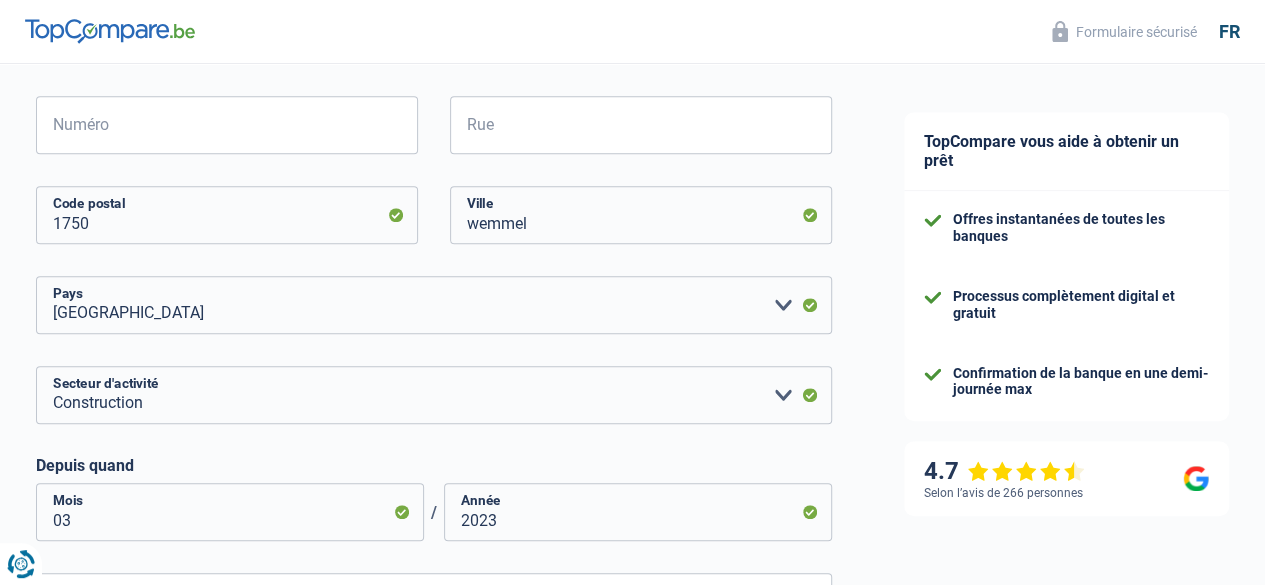 click on "TopCompare vous aide à obtenir un prêt
Offres instantanées de toutes les banques
Processus complètement digital et gratuit
Confirmation de la banque en une demi-journée max
4.7
Selon l’avis de 266 personnes
Formulaire sécurisé" at bounding box center (1066, 283) 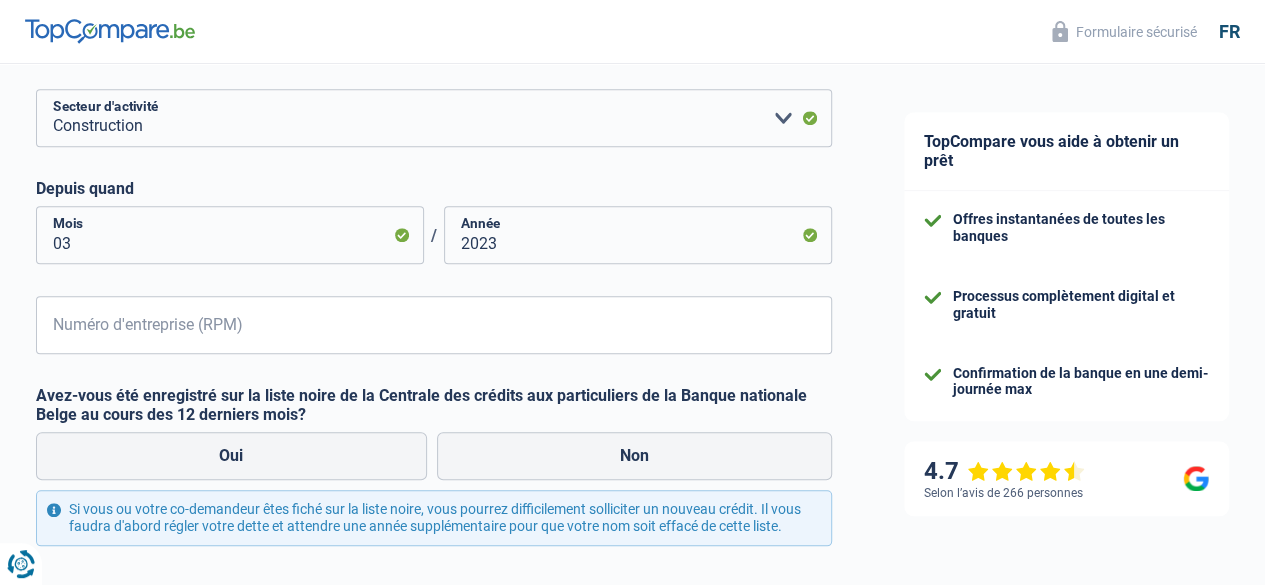 scroll, scrollTop: 800, scrollLeft: 0, axis: vertical 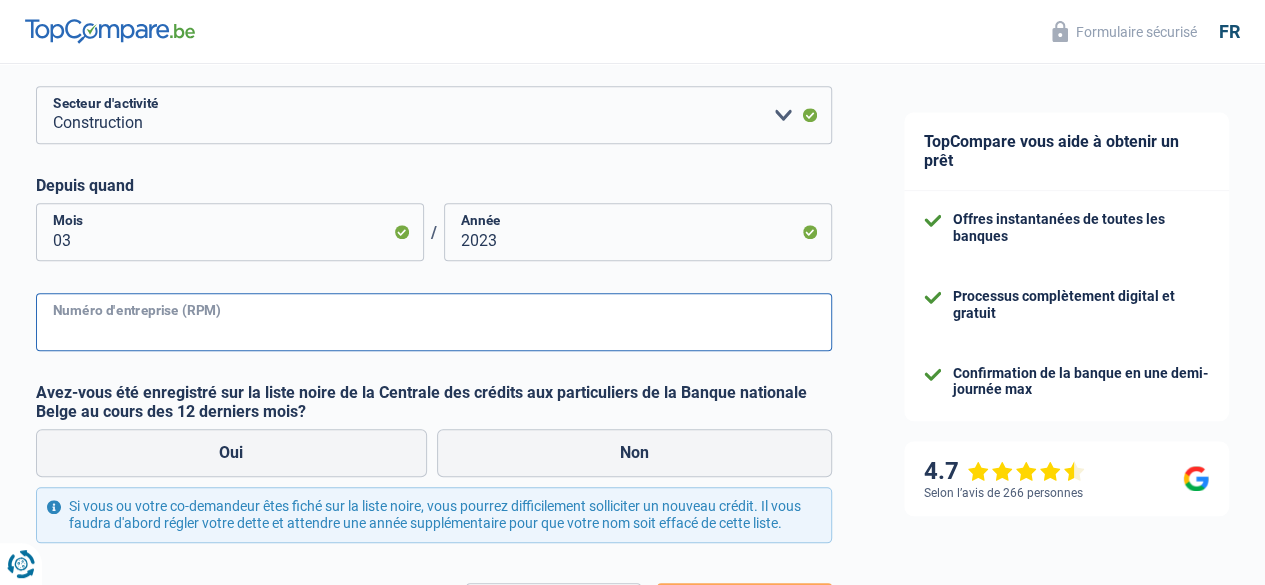 click on "Numéro d'entreprise (RPM)" at bounding box center (434, 322) 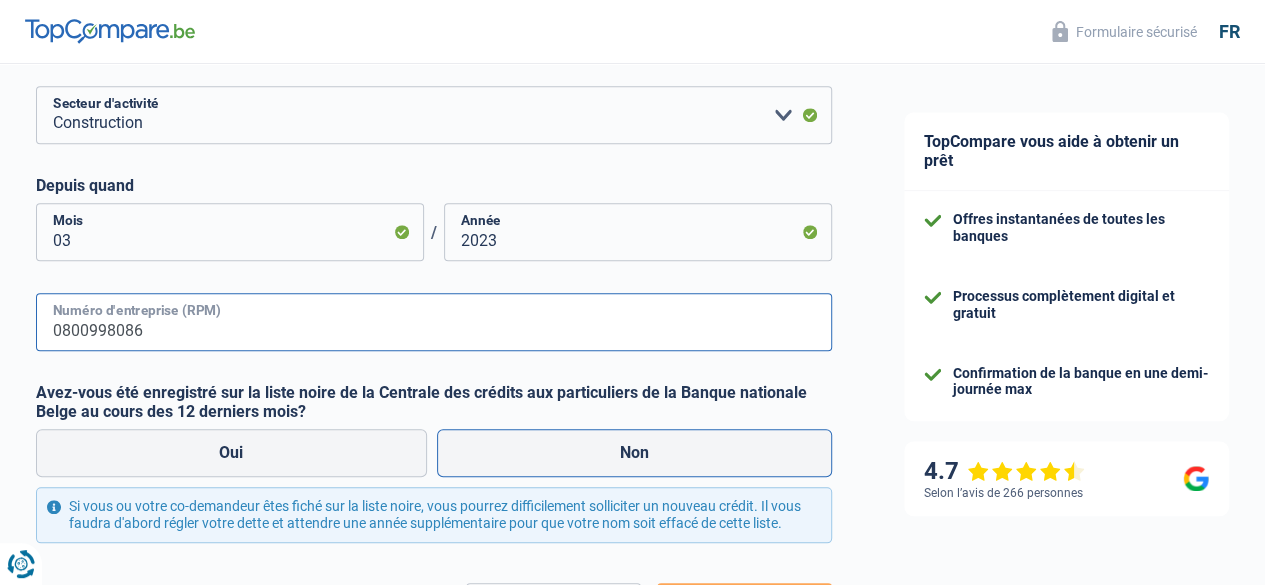 type on "0800998086" 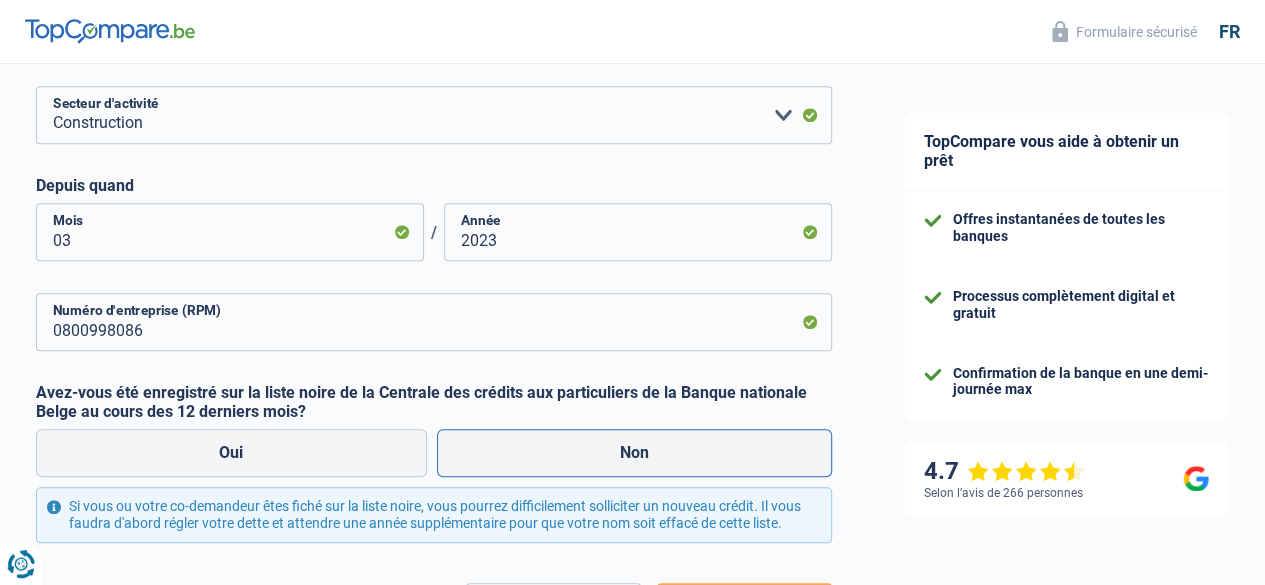 click on "Non" at bounding box center [635, 453] 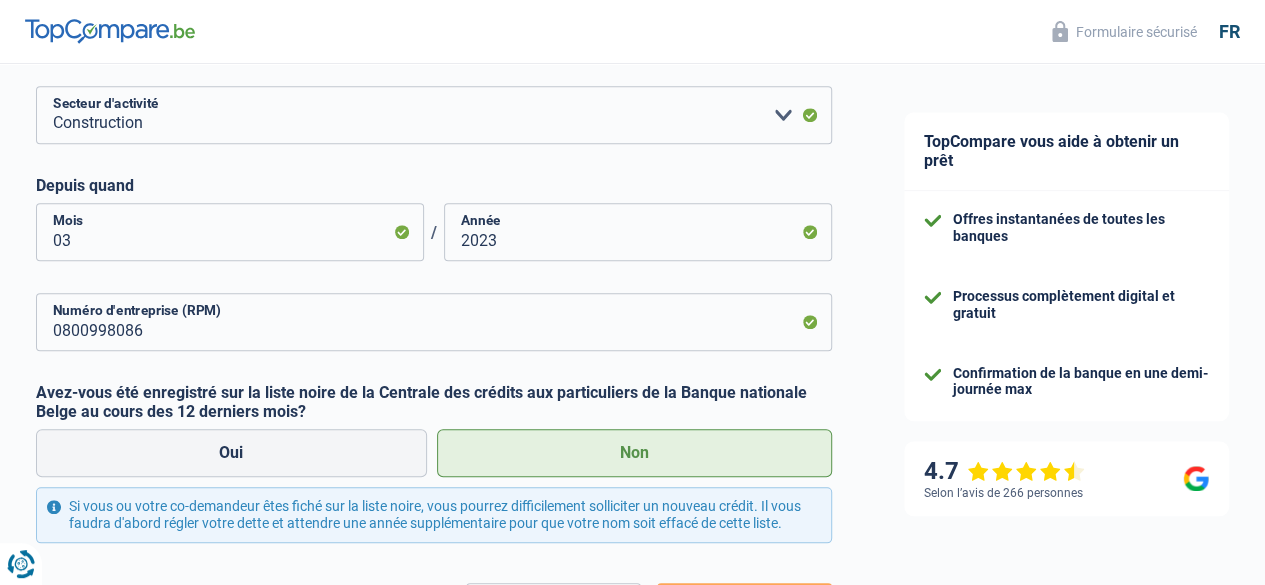 click on "Non" at bounding box center [635, 453] 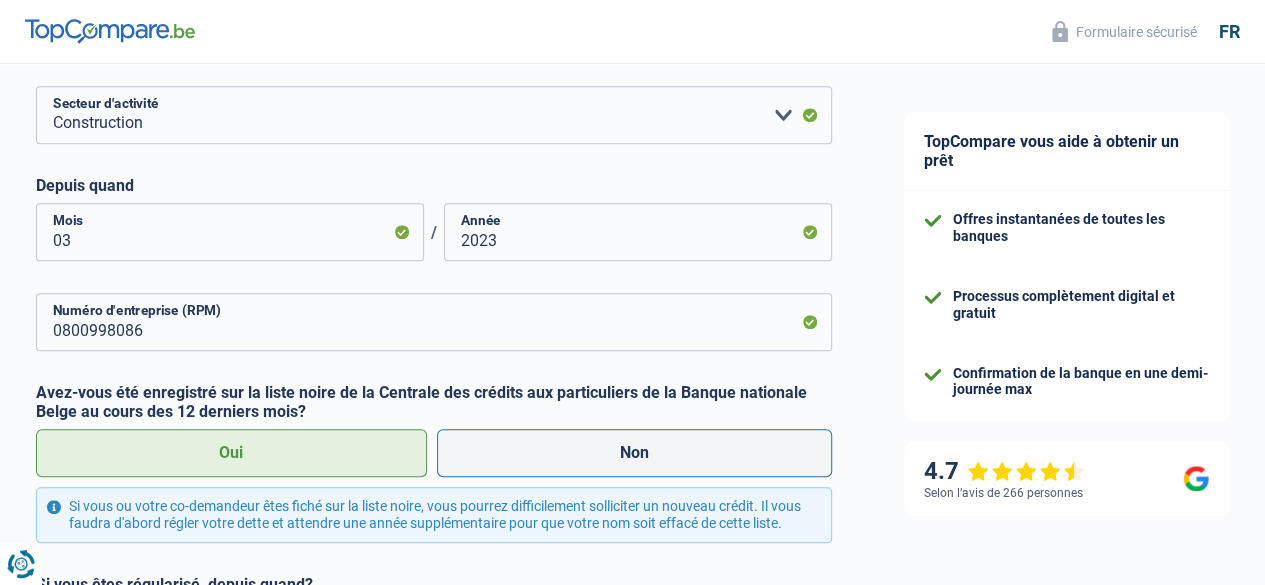 click on "Non" at bounding box center (635, 453) 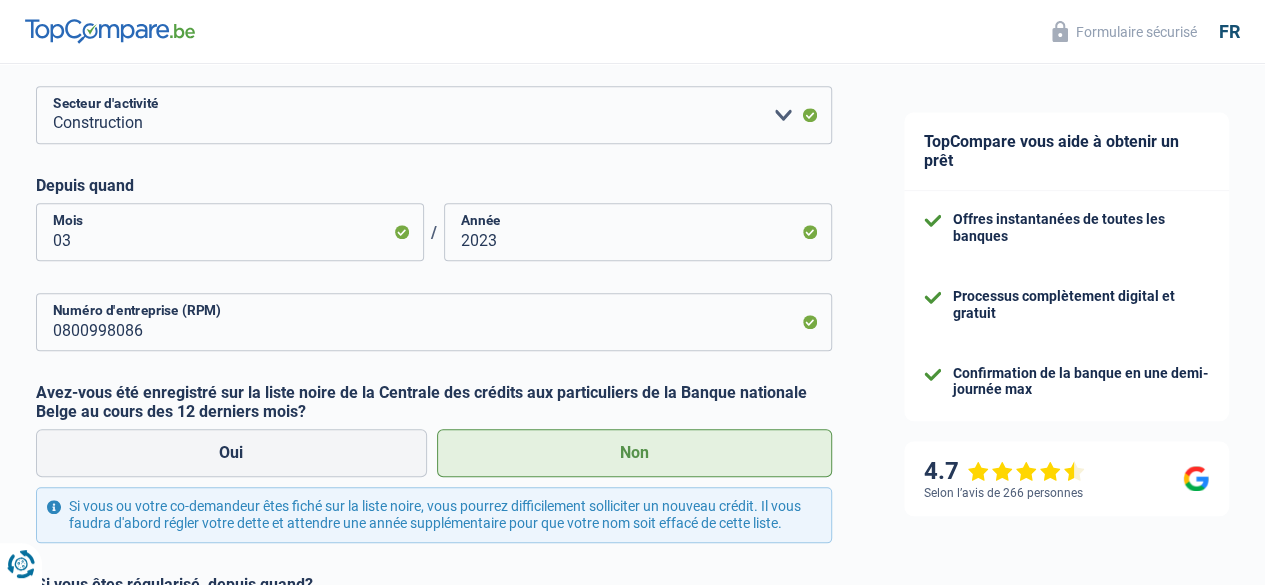 click on "Oui" at bounding box center [231, 453] 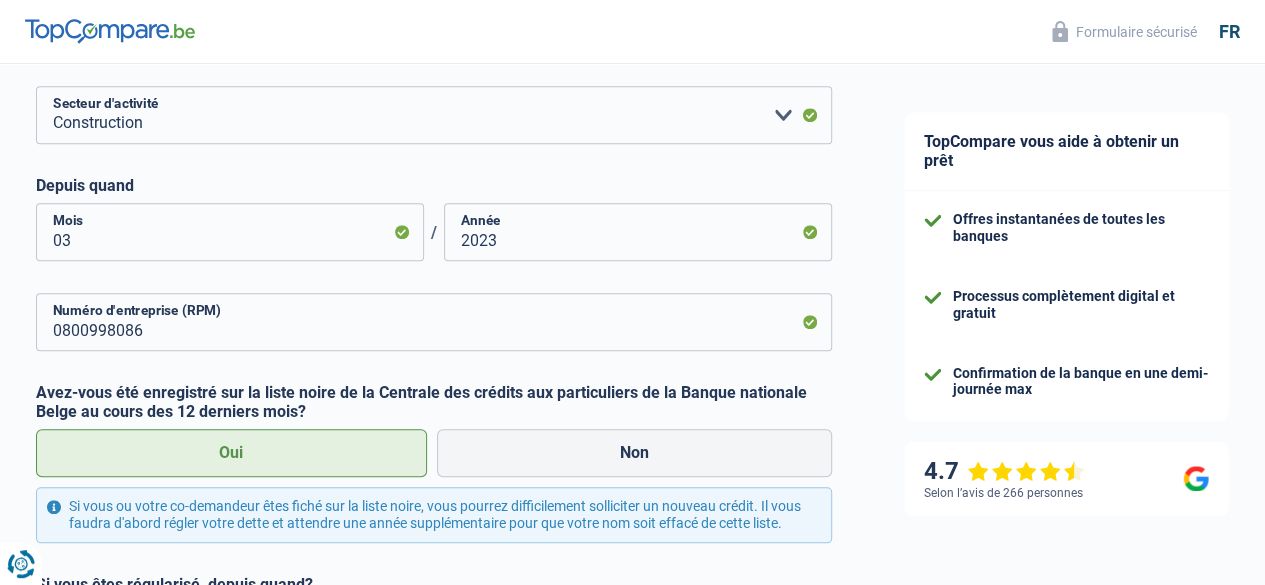 click on "Chance de réussite de votre simulation est de
45%
1
2
3
4
5
Rajoutez  +15%  en complétant l' étape 3
Activité professionnelle
Votre situation professionelle a un impact sur vos sources de revenus. Les banques en ont besoin pour vous accorder un prêt
Ouvrier Employé privé Employé public Invalide Indépendant Pensionné Chômeur Mutuelle Femme au foyer Sans profession Allocataire sécurité/Intégration social (SPF Sécurité Sociale, CPAS) Etudiant Profession libérale Commerçant Rentier Pré-pensionné
Veuillez sélectionner une option
Statut professionnel
gerant" at bounding box center (434, 54) 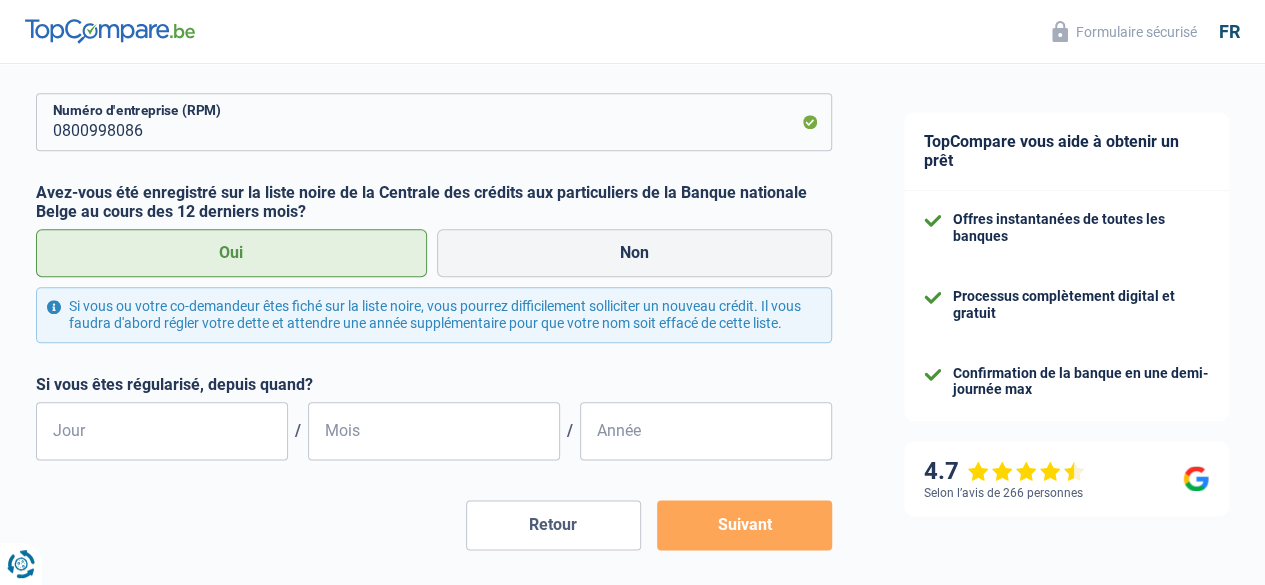 scroll, scrollTop: 1040, scrollLeft: 0, axis: vertical 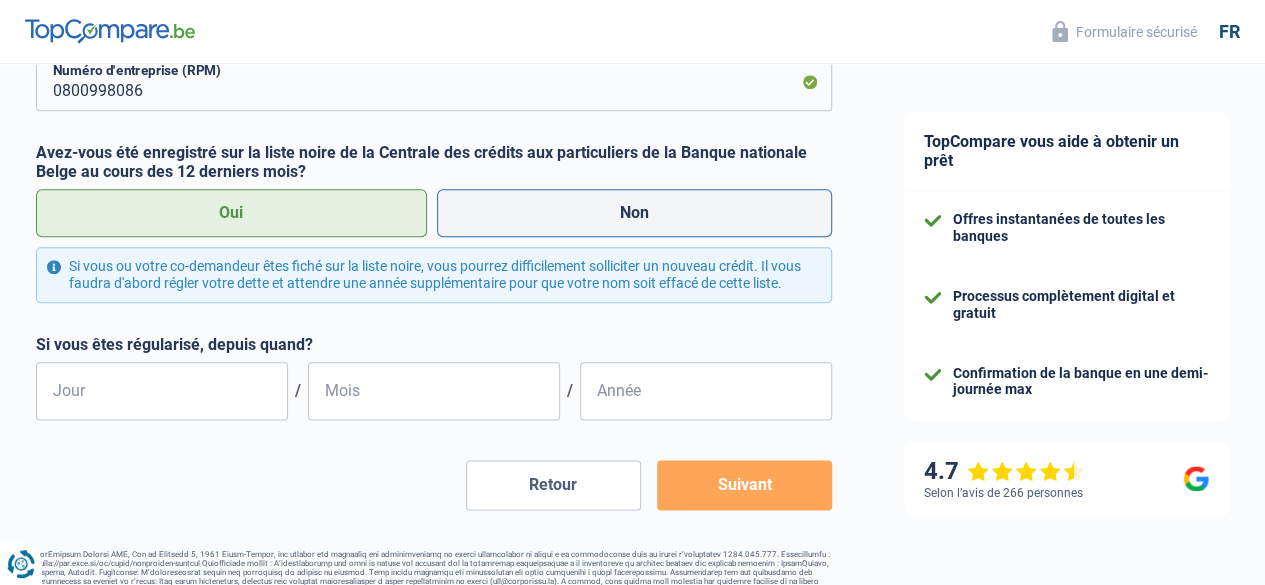 click on "Non" at bounding box center [635, 213] 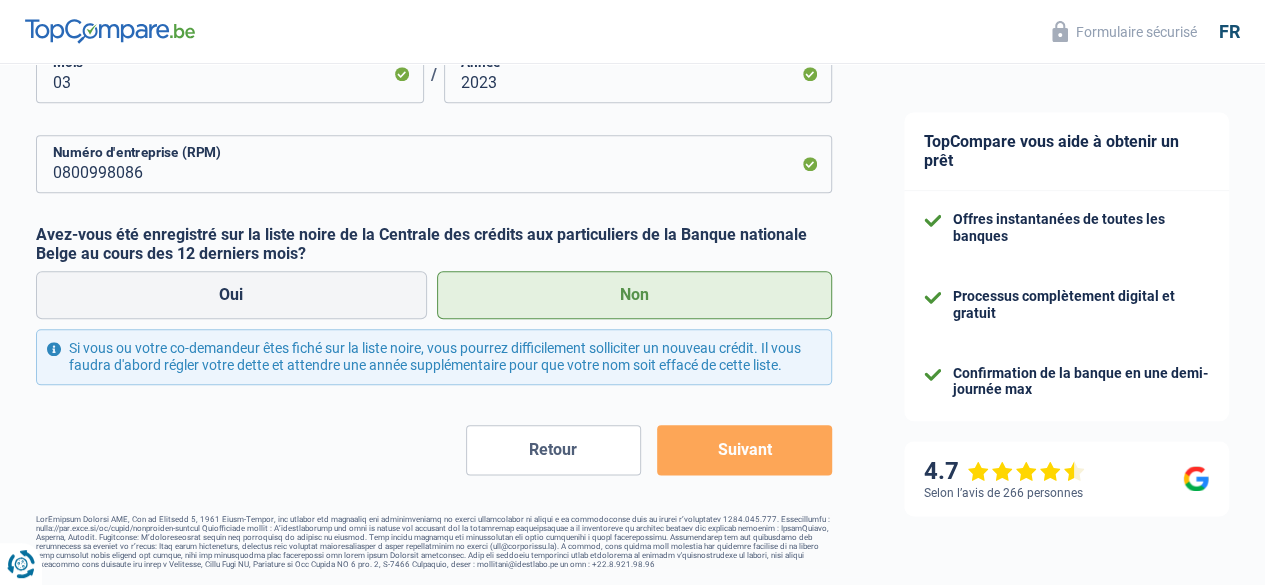 scroll, scrollTop: 978, scrollLeft: 0, axis: vertical 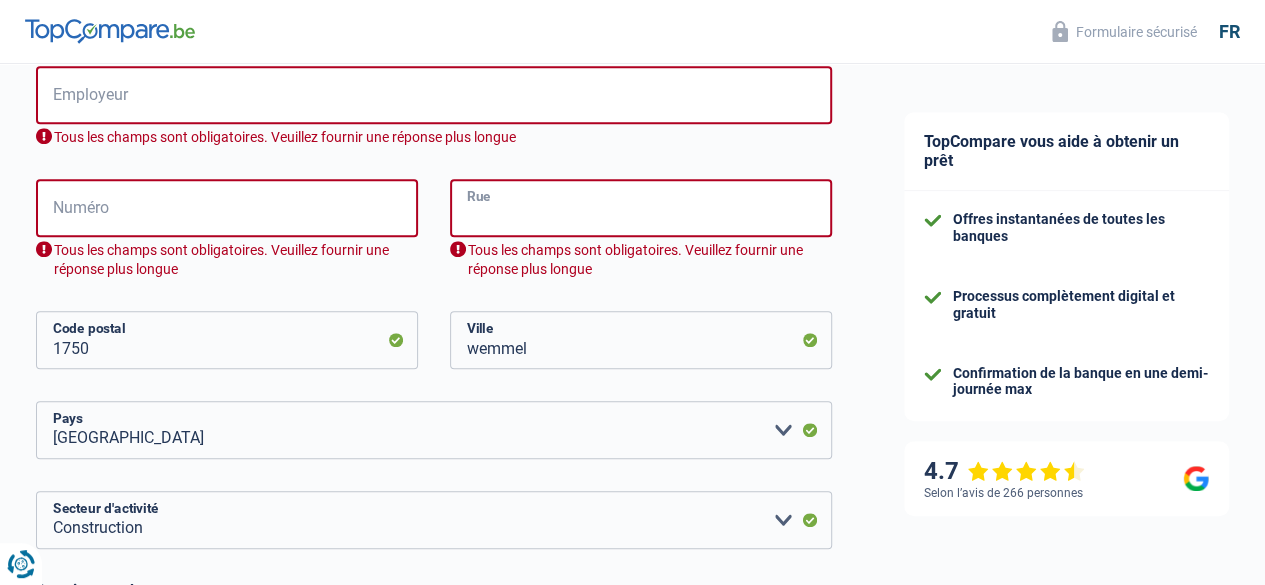 click on "Rue" at bounding box center (641, 208) 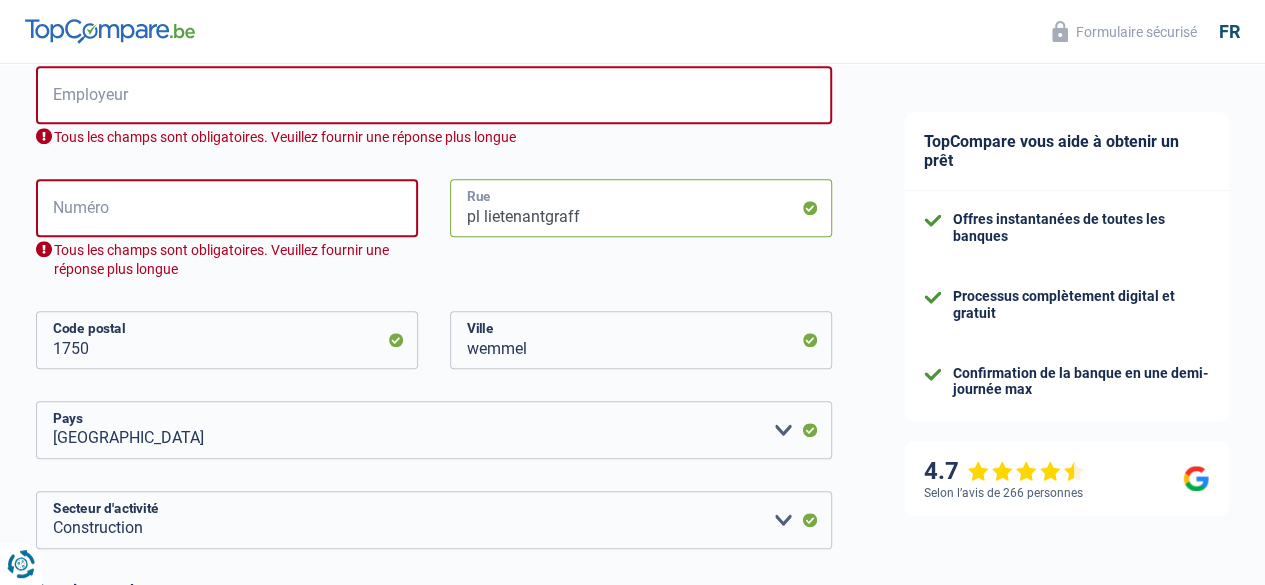 type on "pl lietenantgraff" 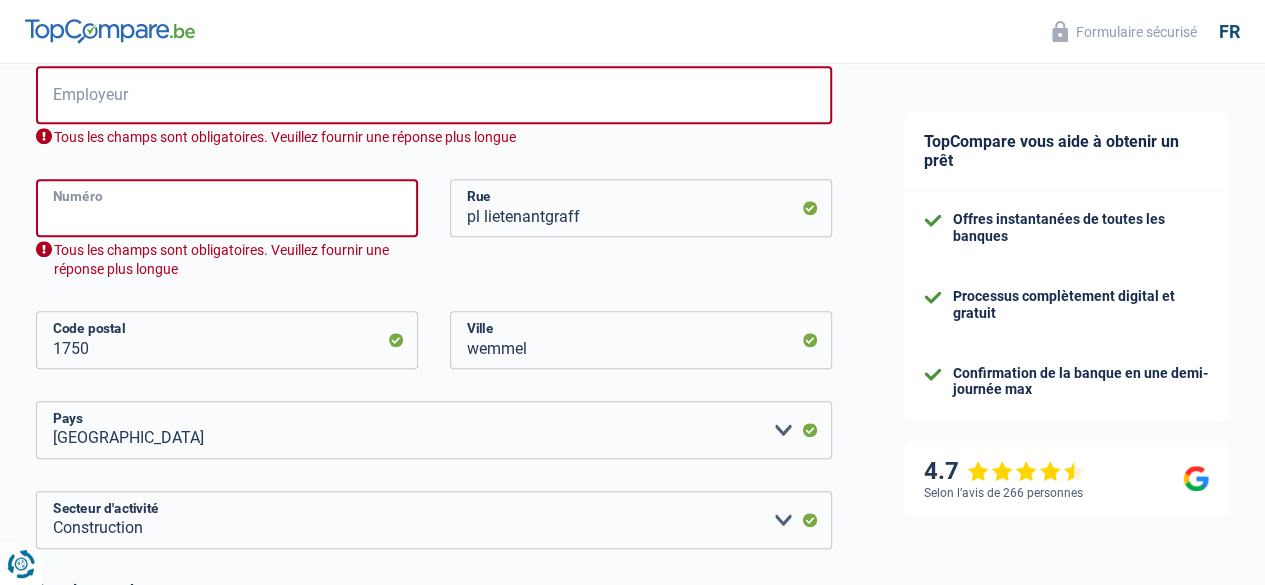click on "Numéro" at bounding box center (227, 208) 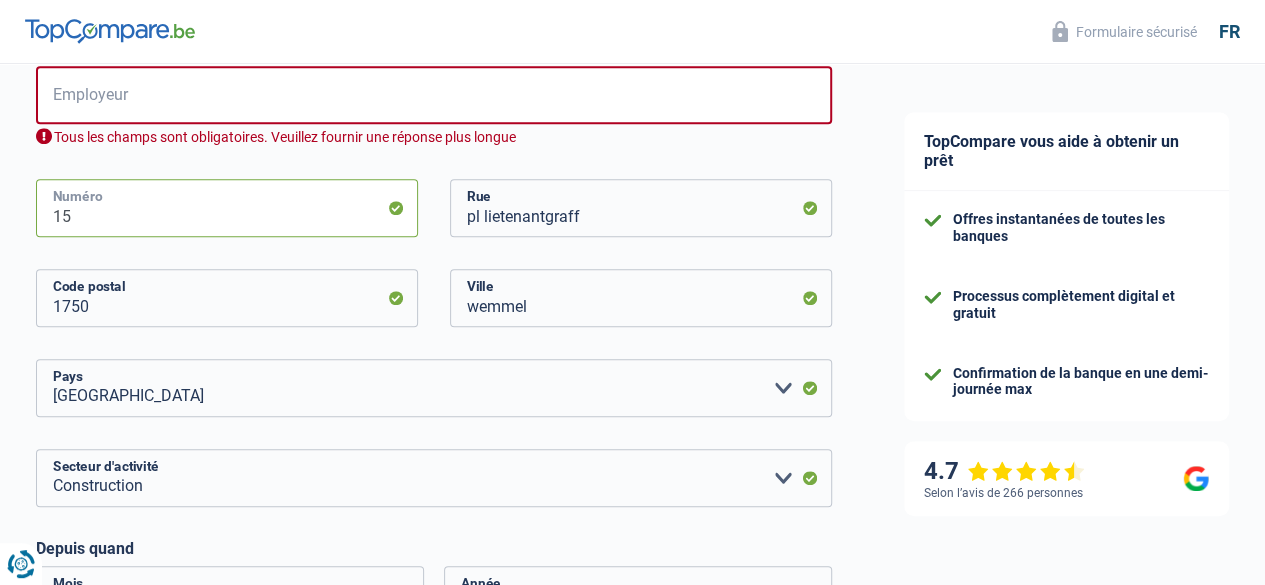 type on "15" 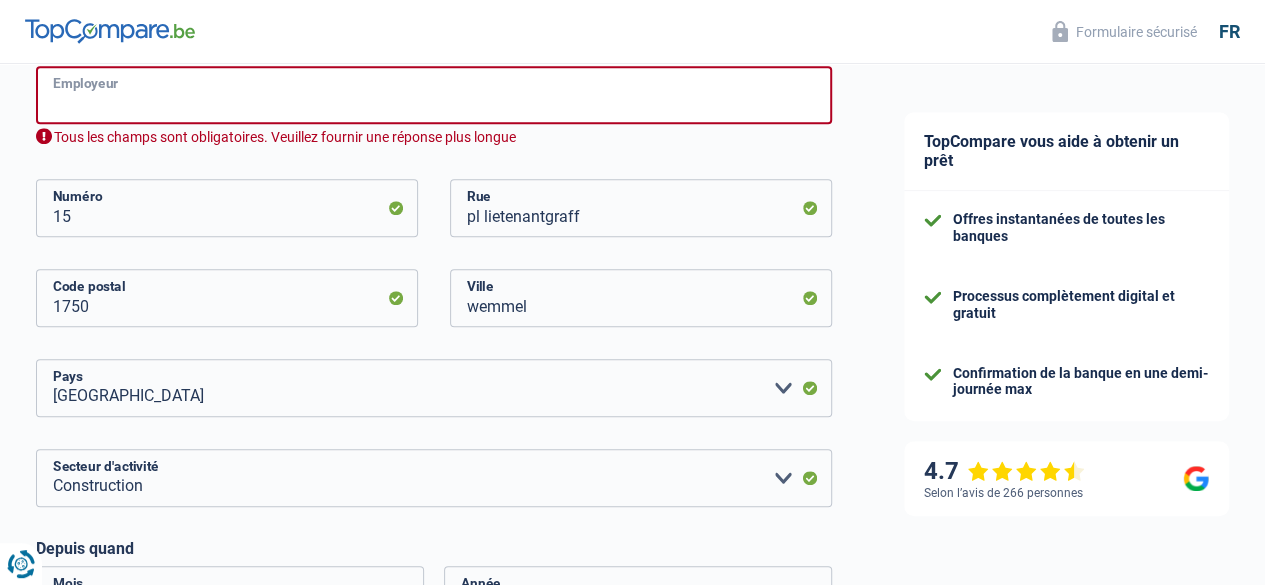 click on "Employeur" at bounding box center (434, 95) 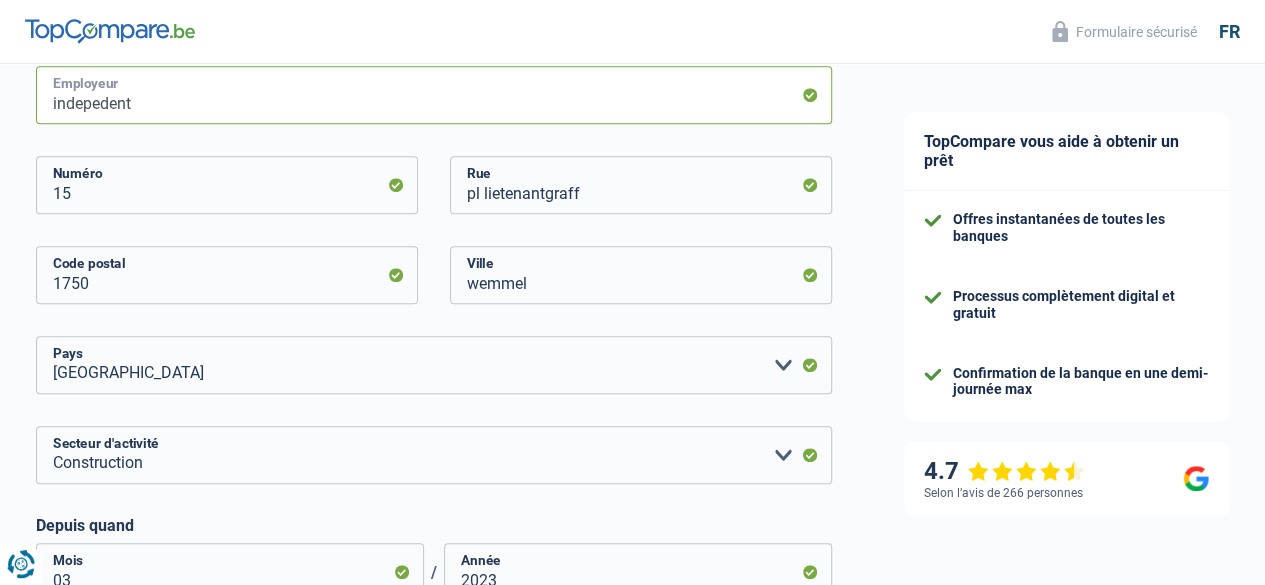 type on "indepedent" 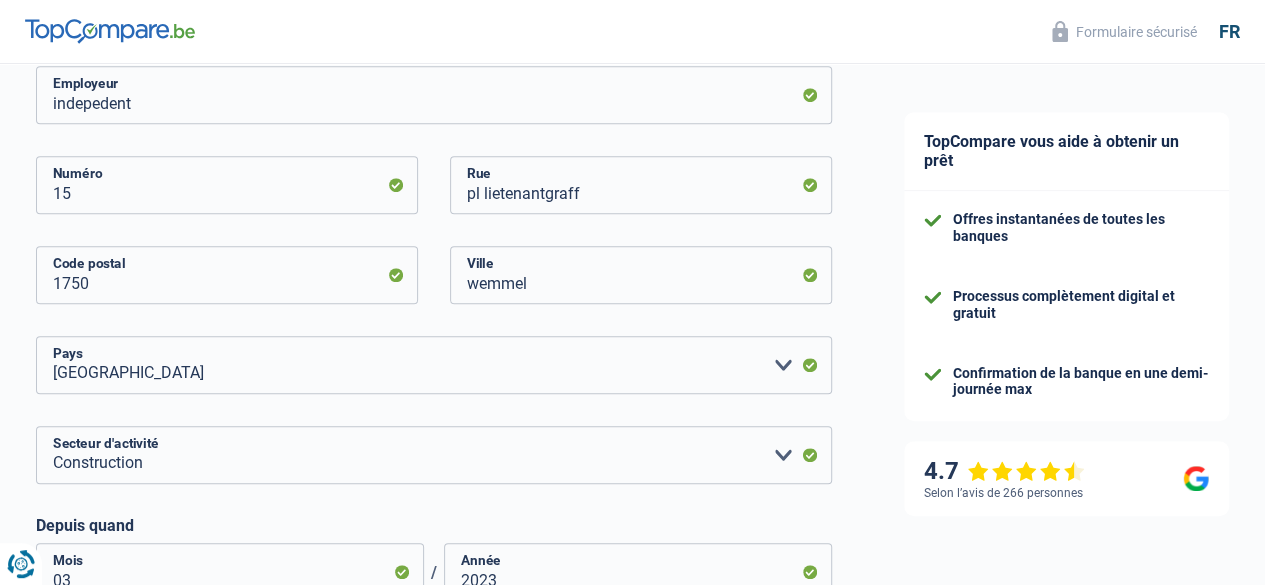 click on "Chance de réussite de votre simulation est de
45%
1
2
3
4
5
Rajoutez  +15%  en complétant l' étape 3
Activité professionnelle
Votre situation professionelle a un impact sur vos sources de revenus. Les banques en ont besoin pour vous accorder un prêt
Ouvrier Employé privé Employé public Invalide Indépendant Pensionné Chômeur Mutuelle Femme au foyer Sans profession Allocataire sécurité/Intégration social (SPF Sécurité Sociale, CPAS) Etudiant Profession libérale Commerçant Rentier Pré-pensionné
Veuillez sélectionner une option
Statut professionnel
gerant               indepedent               15" at bounding box center (434, 335) 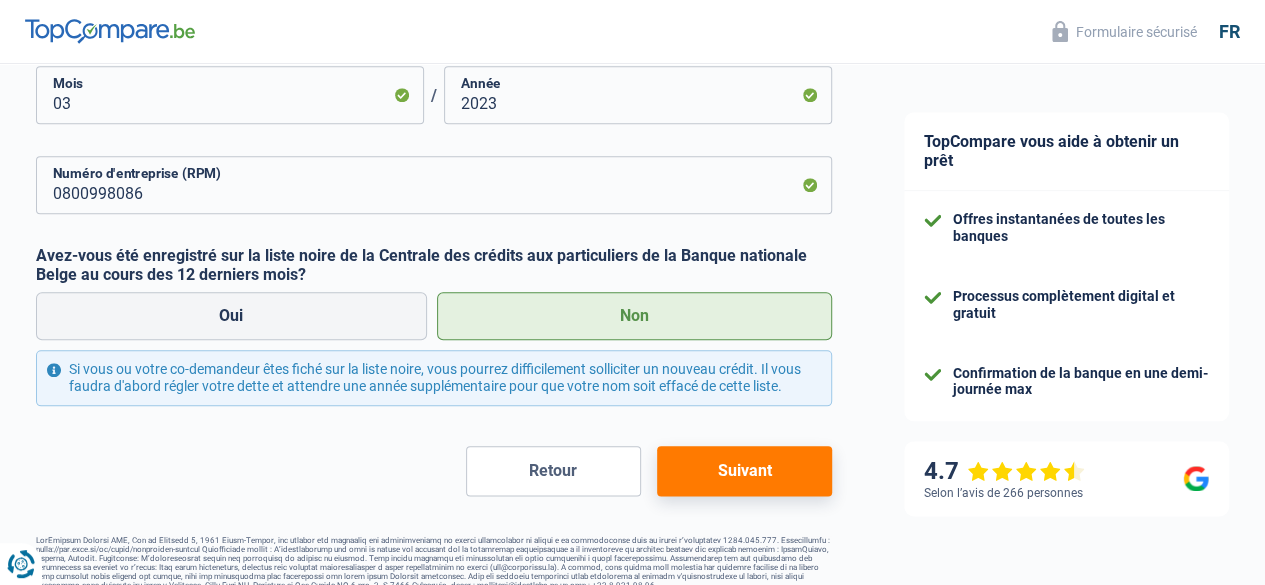 scroll, scrollTop: 940, scrollLeft: 0, axis: vertical 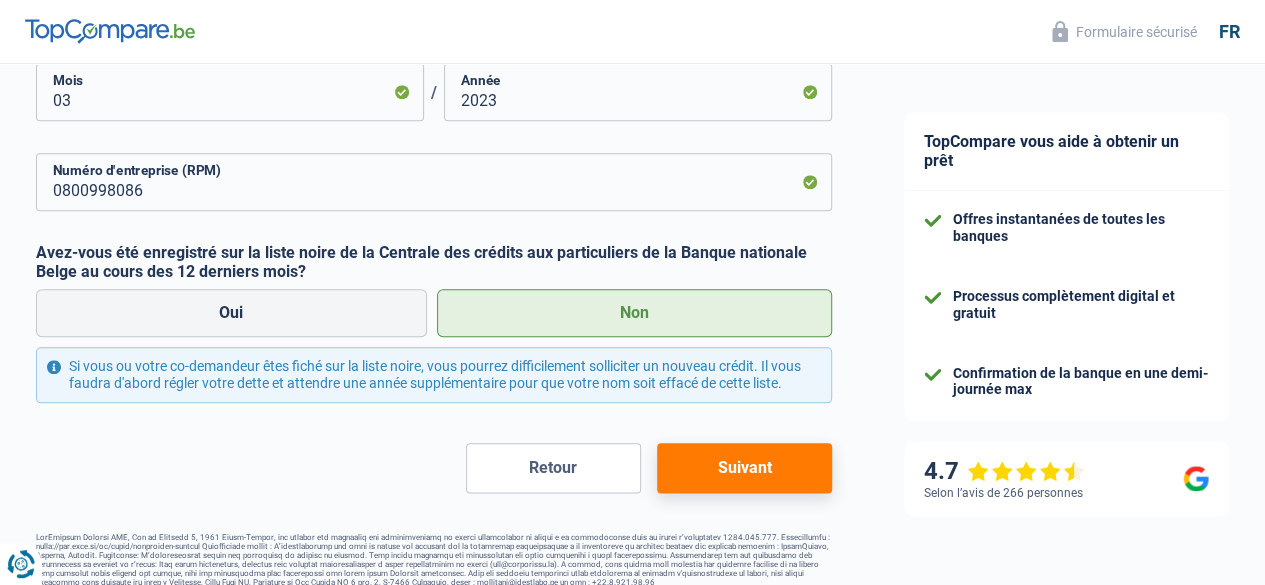 click on "Suivant" at bounding box center (744, 468) 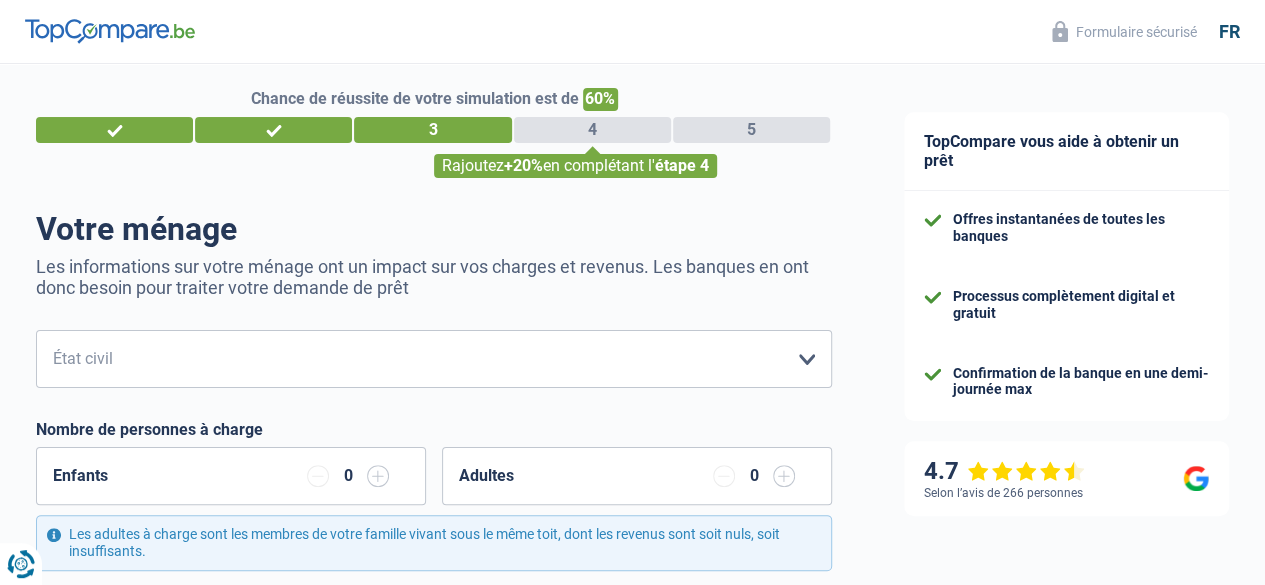 scroll, scrollTop: 0, scrollLeft: 0, axis: both 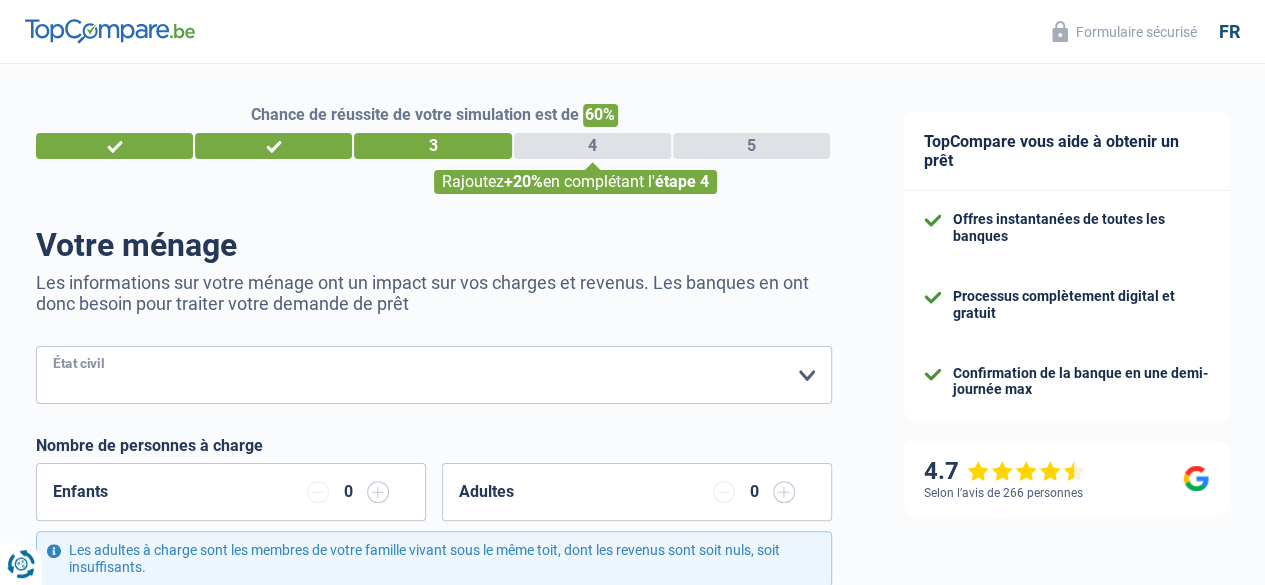 click on "Célibataire Marié(e) Cohabitant(e) légal(e) Divorcé(e) Veuf(ve) Séparé (de fait)
Veuillez sélectionner une option" at bounding box center [434, 375] 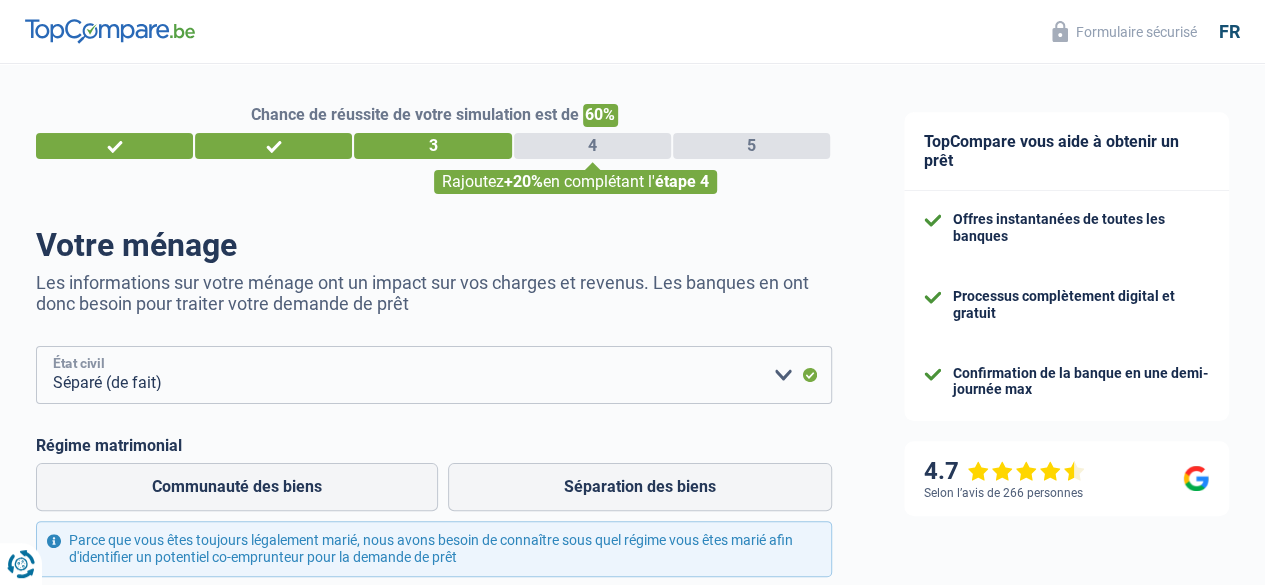 click on "Célibataire Marié(e) Cohabitant(e) légal(e) Divorcé(e) Veuf(ve) Séparé (de fait)
Veuillez sélectionner une option" at bounding box center (434, 375) 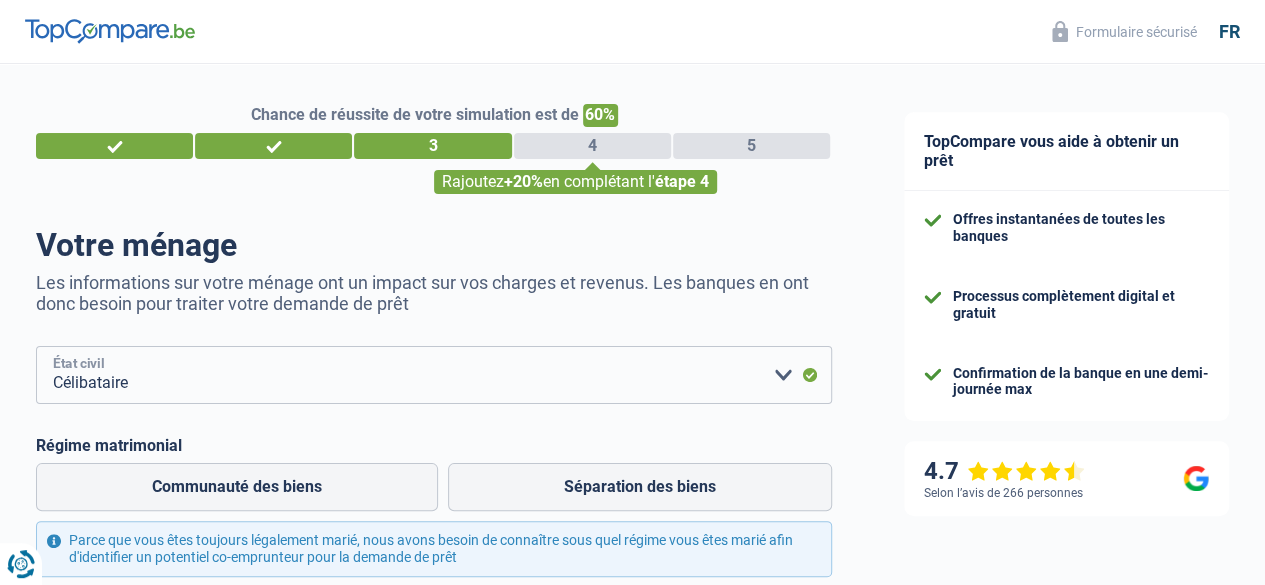 click on "Célibataire Marié(e) Cohabitant(e) légal(e) Divorcé(e) Veuf(ve) Séparé (de fait)
Veuillez sélectionner une option" at bounding box center (434, 375) 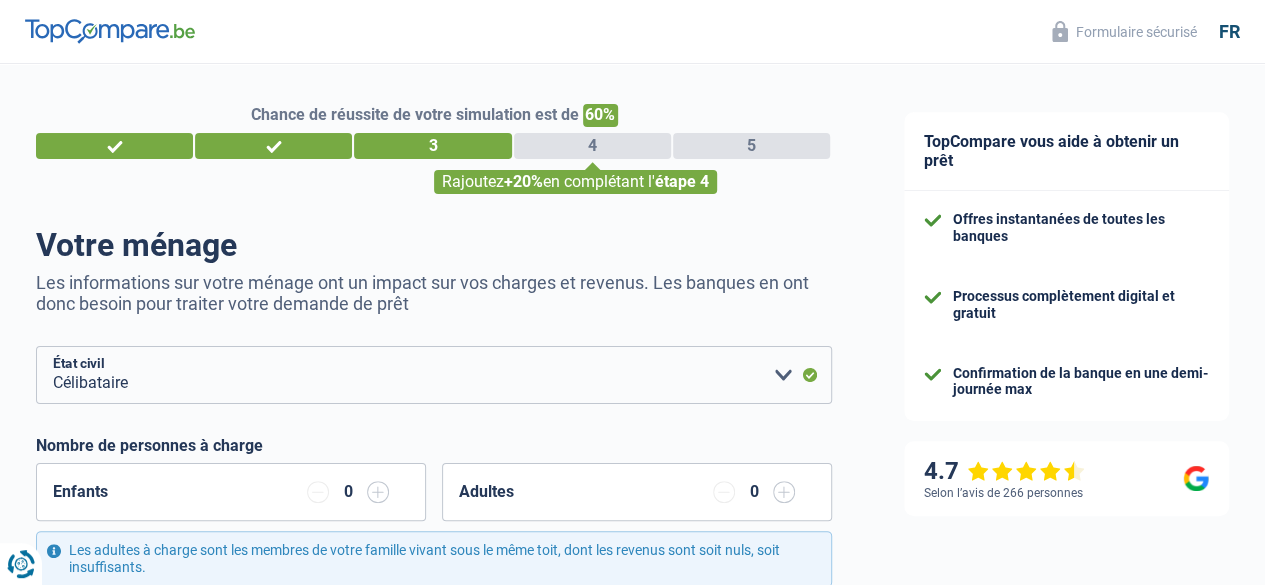click on "TopCompare vous aide à obtenir un prêt
Offres instantanées de toutes les banques
Processus complètement digital et gratuit
Confirmation de la banque en une demi-journée max
4.7
Selon l’avis de 266 personnes
Formulaire sécurisé" at bounding box center [1066, 814] 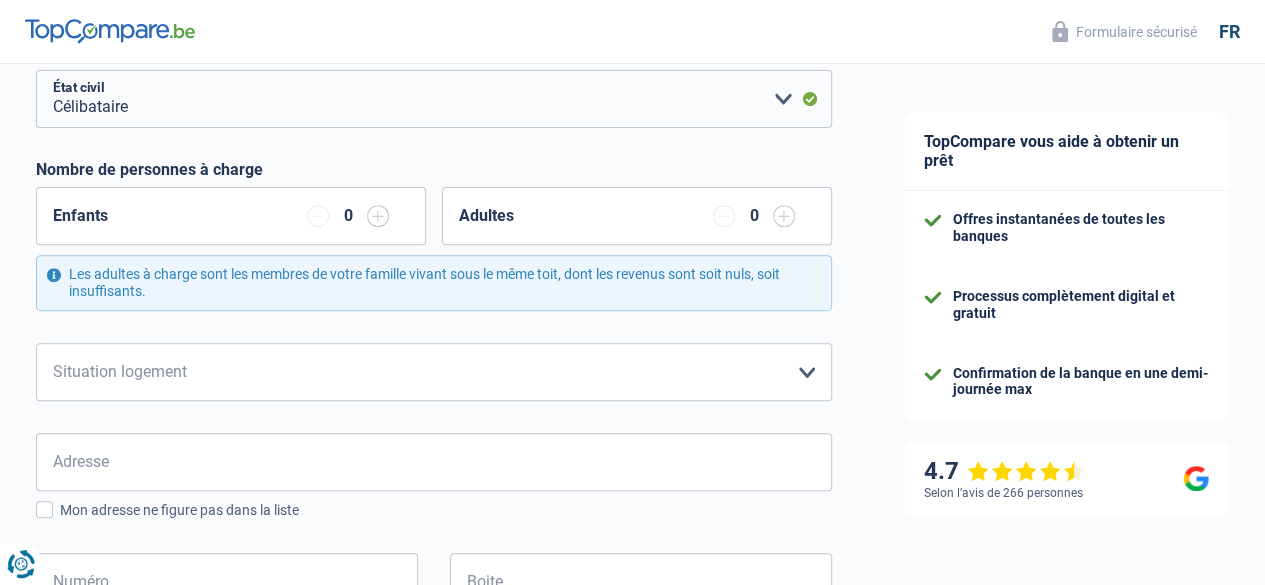 scroll, scrollTop: 280, scrollLeft: 0, axis: vertical 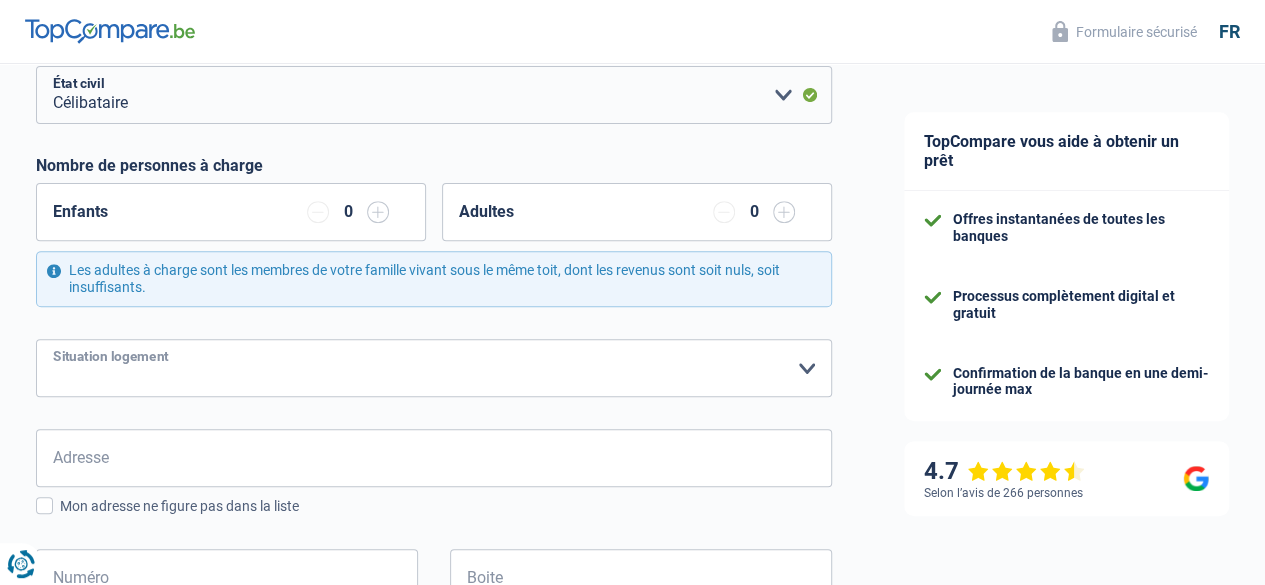 click on "Locataire Propriétaire avec prêt hypothécaire Propriétaire sans prêt hypothécaire Logé(e) par la famille Concierge
Veuillez sélectionner une option" at bounding box center [434, 368] 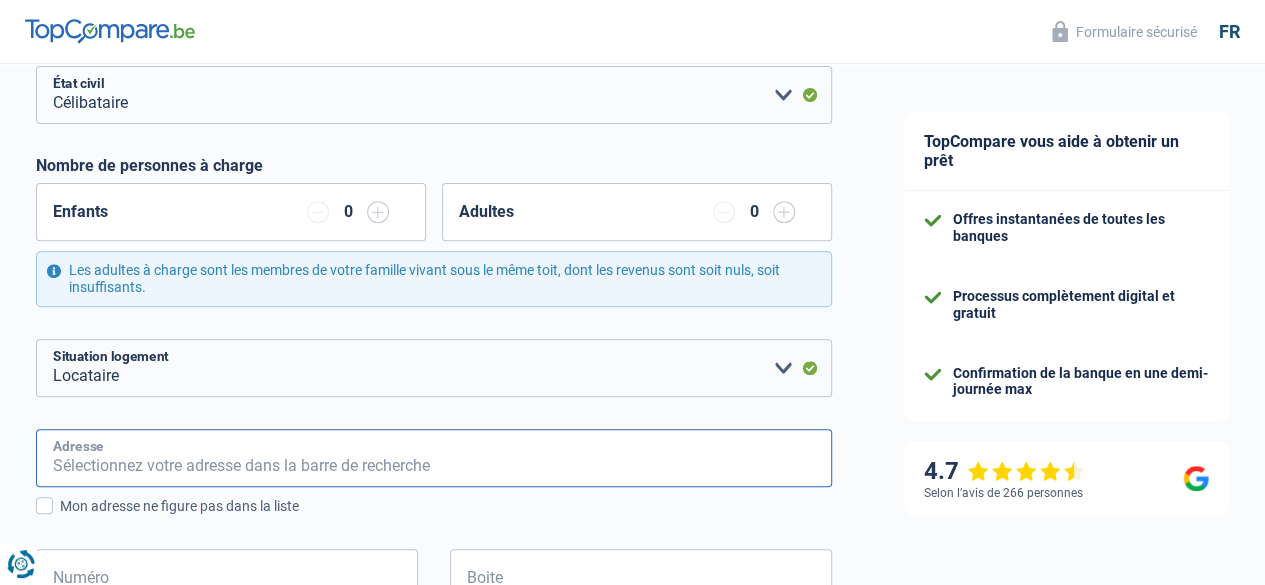 click on "Adresse" at bounding box center [434, 458] 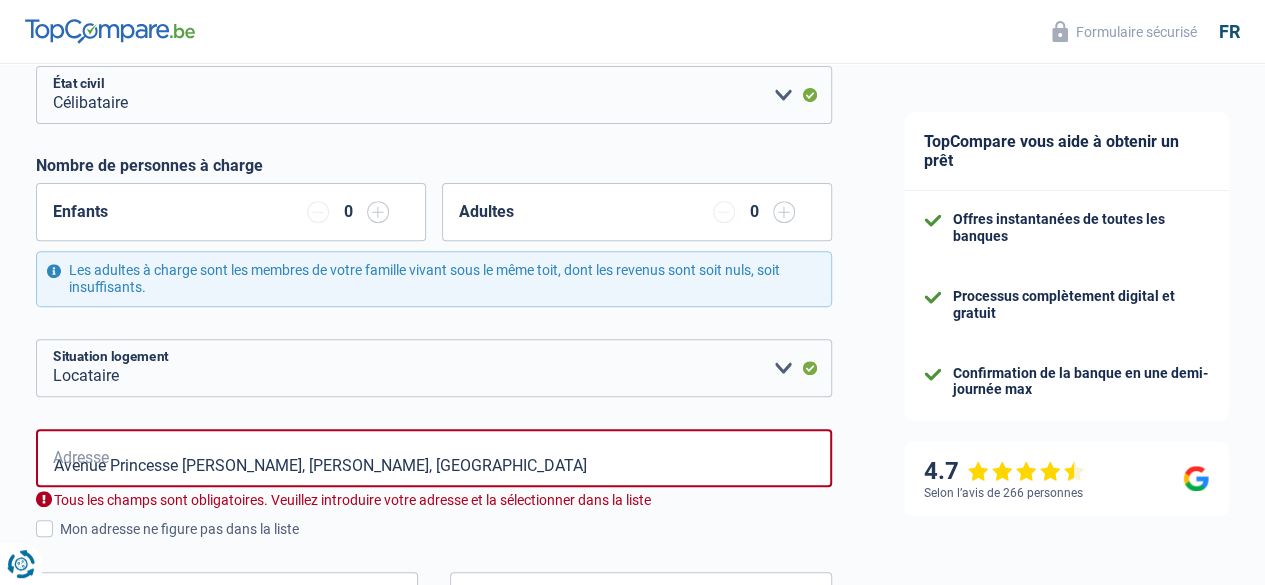 type on "Avenue Princesse Elisabeth, 1030, Schaerbeek, BE" 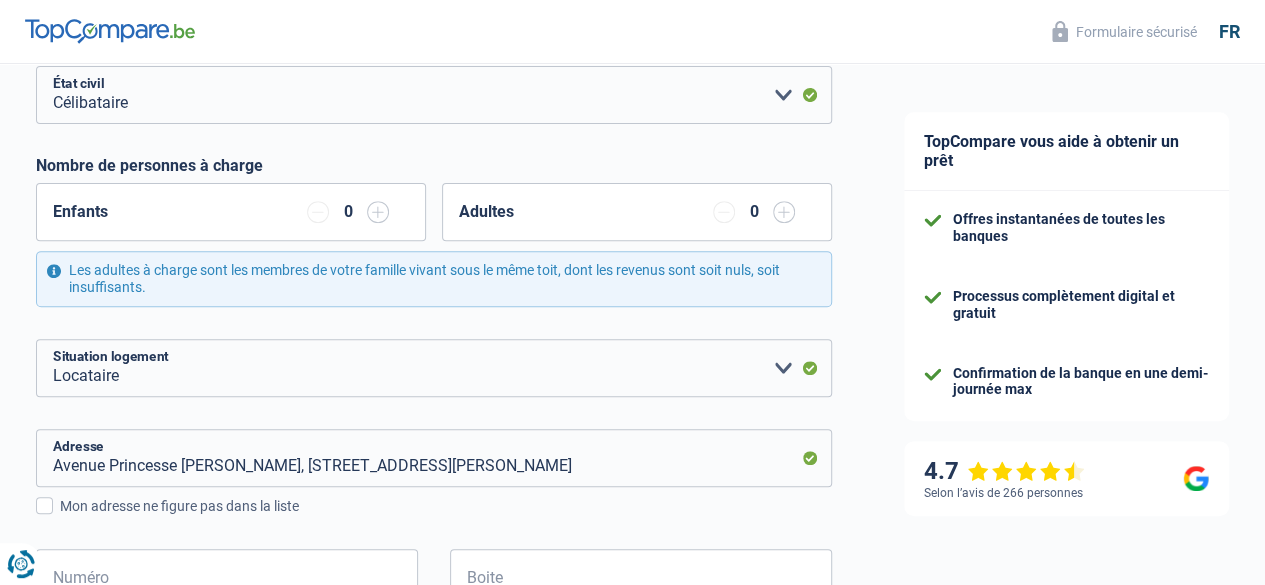 click on "Avenue Princesse Elisabeth, 1030, Schaerbeek, BE
Adresse
Mon adresse ne figure pas dans la liste
Numéro
Tous les champs sont obligatoires. Veuillez fournir une réponse plus longue
Boite" at bounding box center (434, 534) 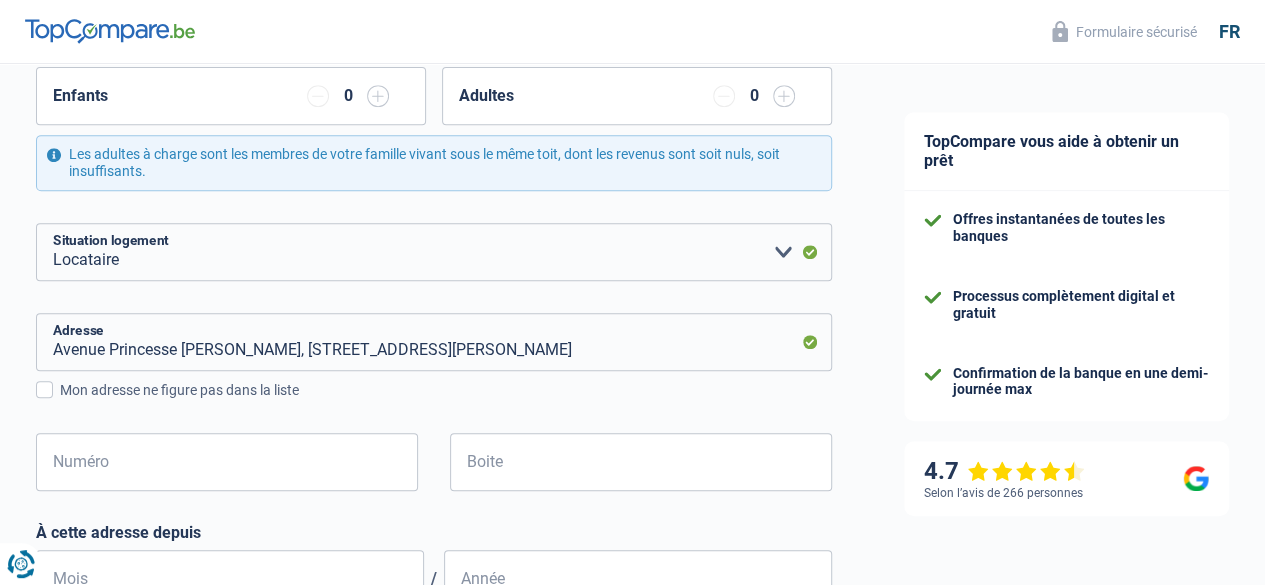 scroll, scrollTop: 400, scrollLeft: 0, axis: vertical 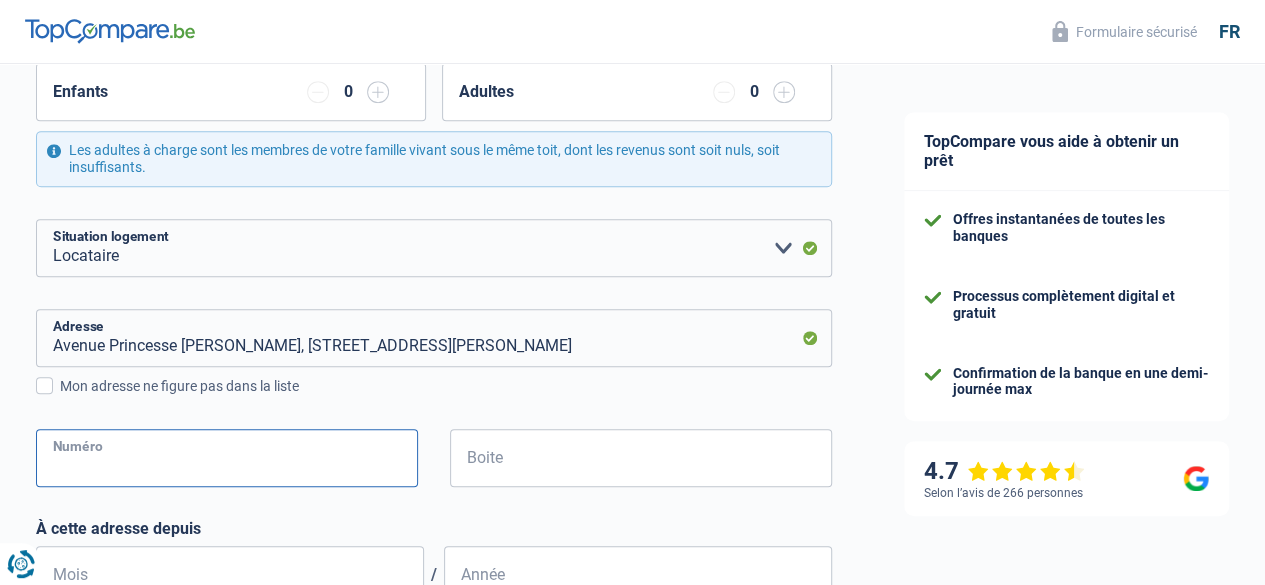 click on "Numéro" at bounding box center [227, 458] 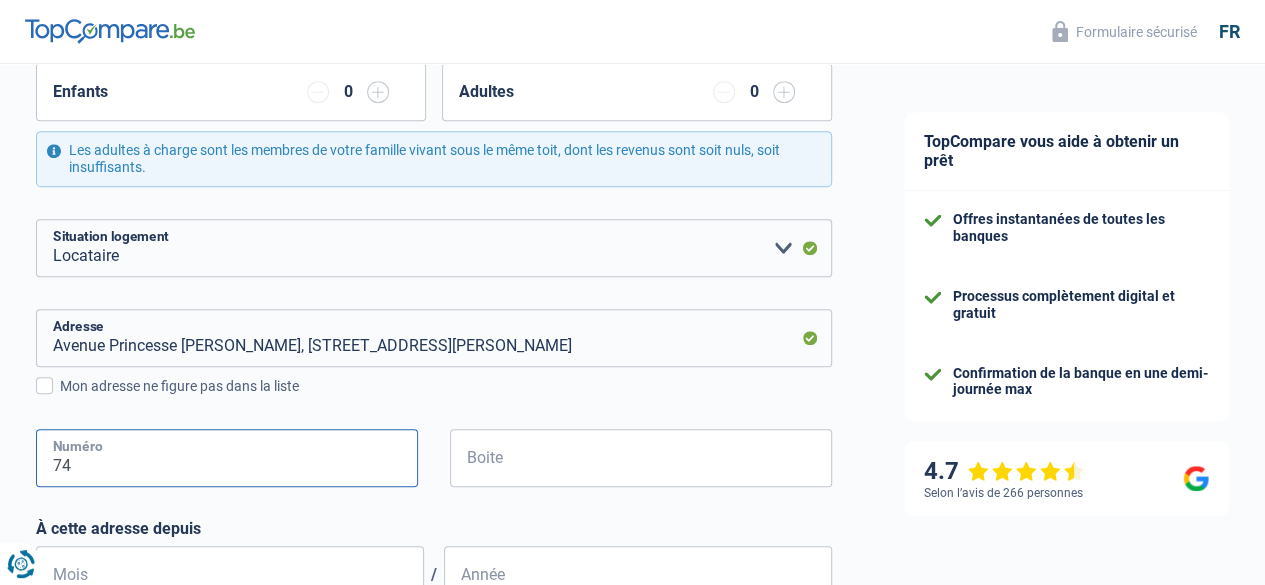 type on "74" 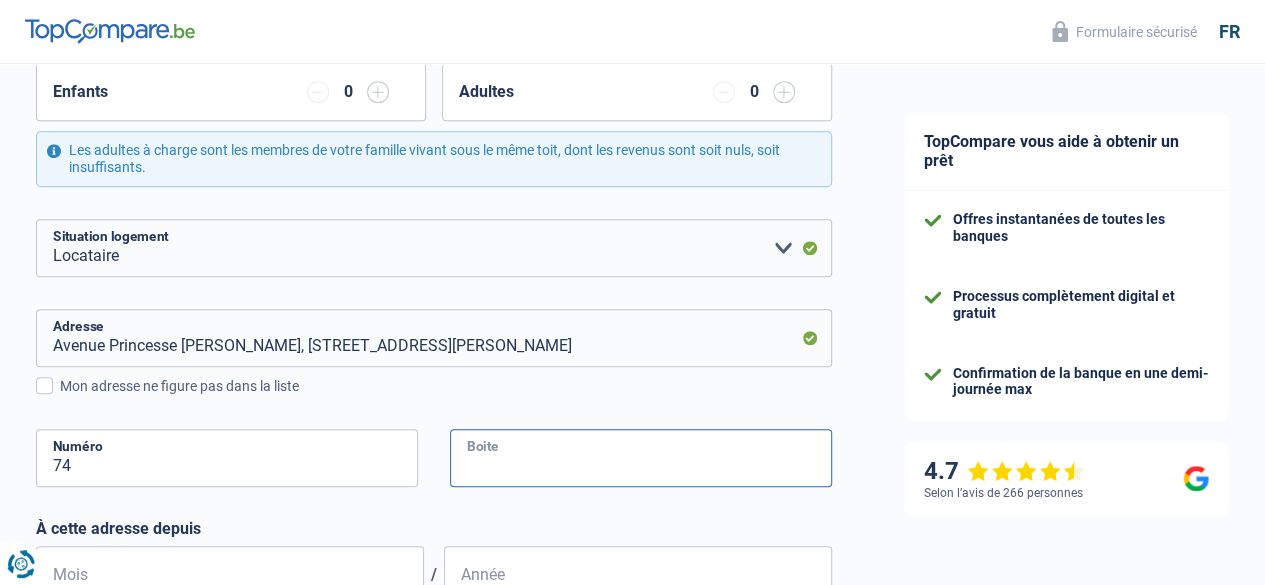 click on "Boite" at bounding box center (641, 458) 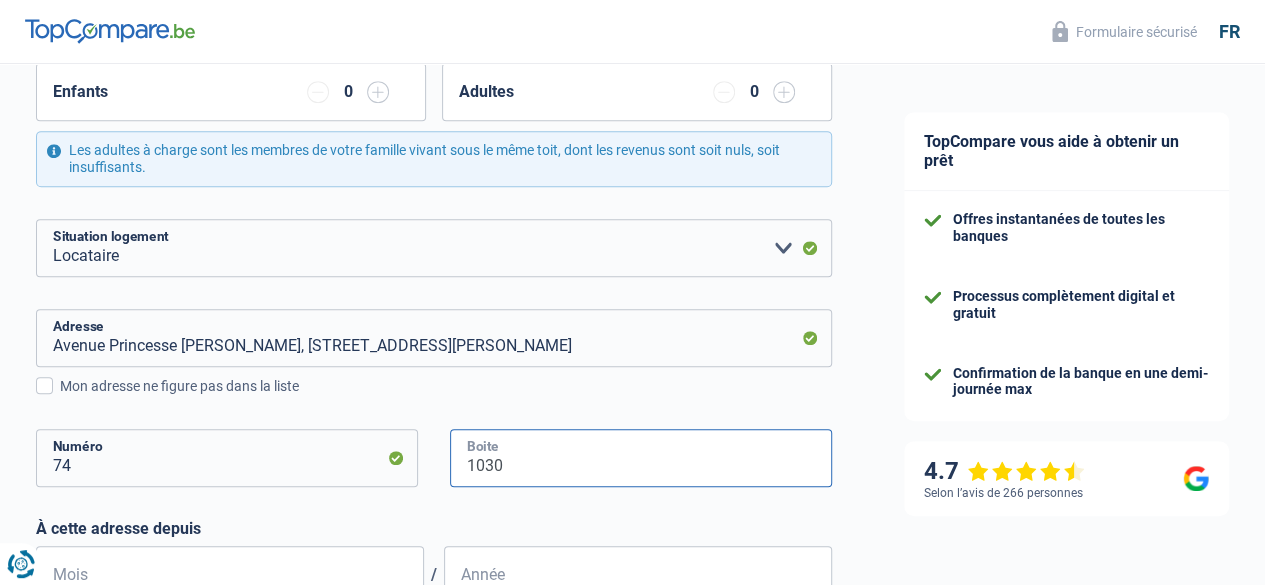 type on "1030" 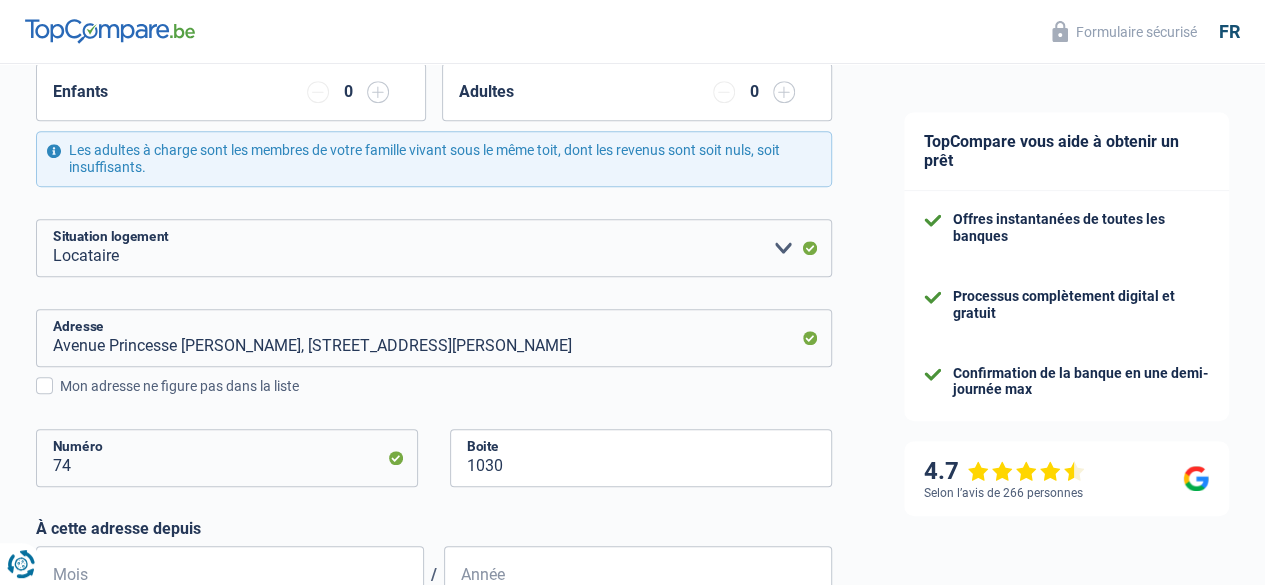 click on "À cette adresse depuis" at bounding box center (434, 528) 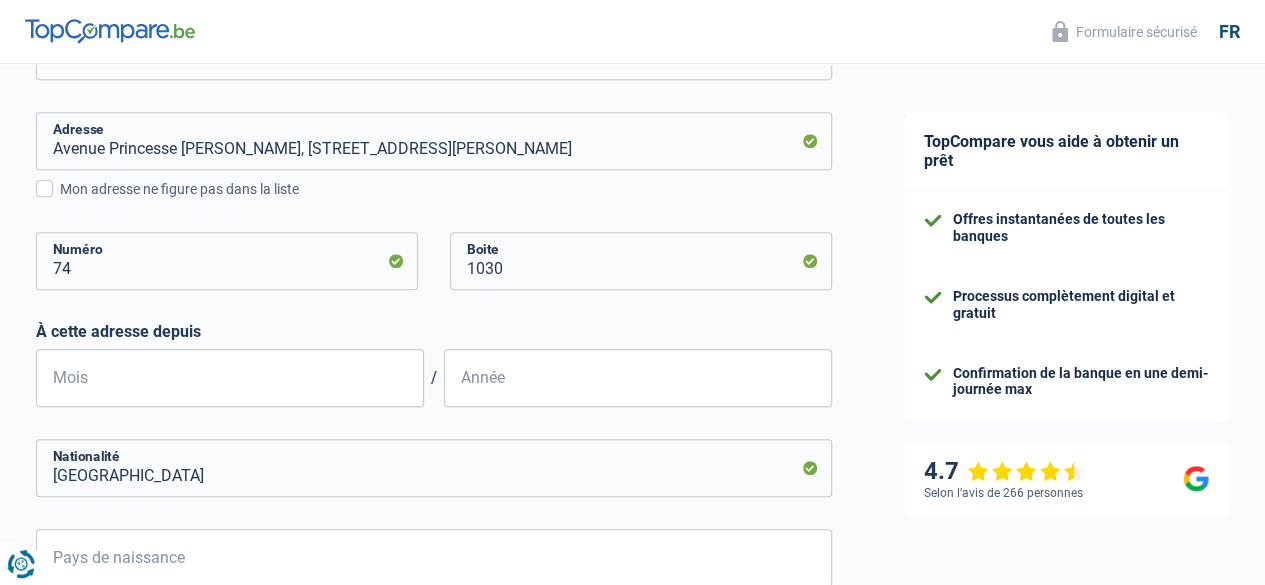 scroll, scrollTop: 600, scrollLeft: 0, axis: vertical 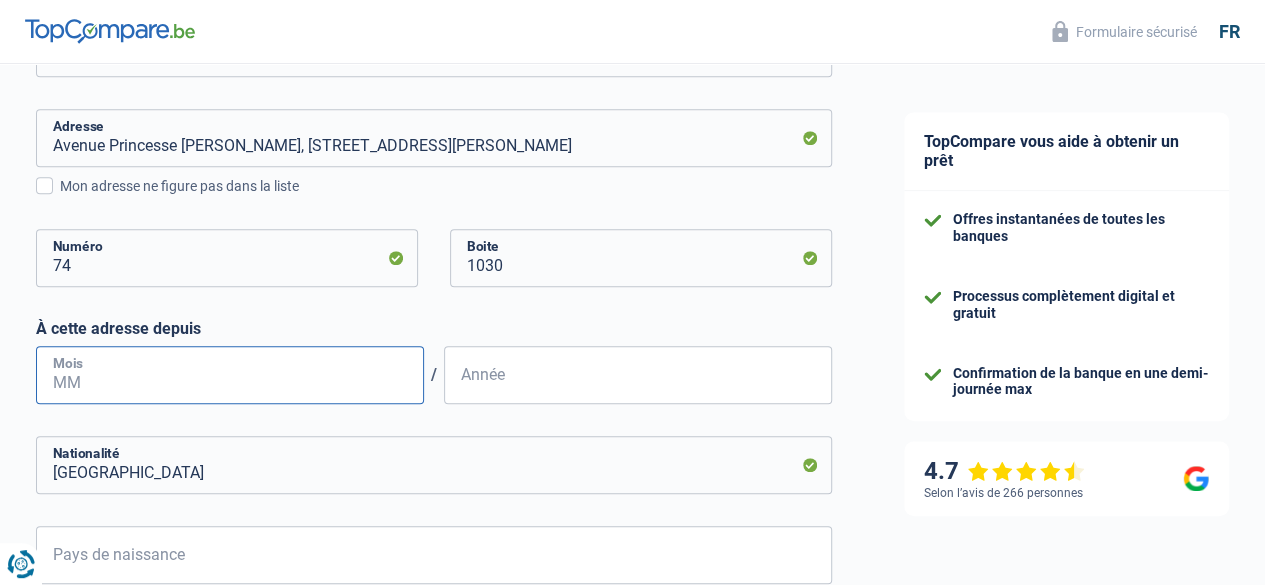 click on "Mois" at bounding box center (230, 375) 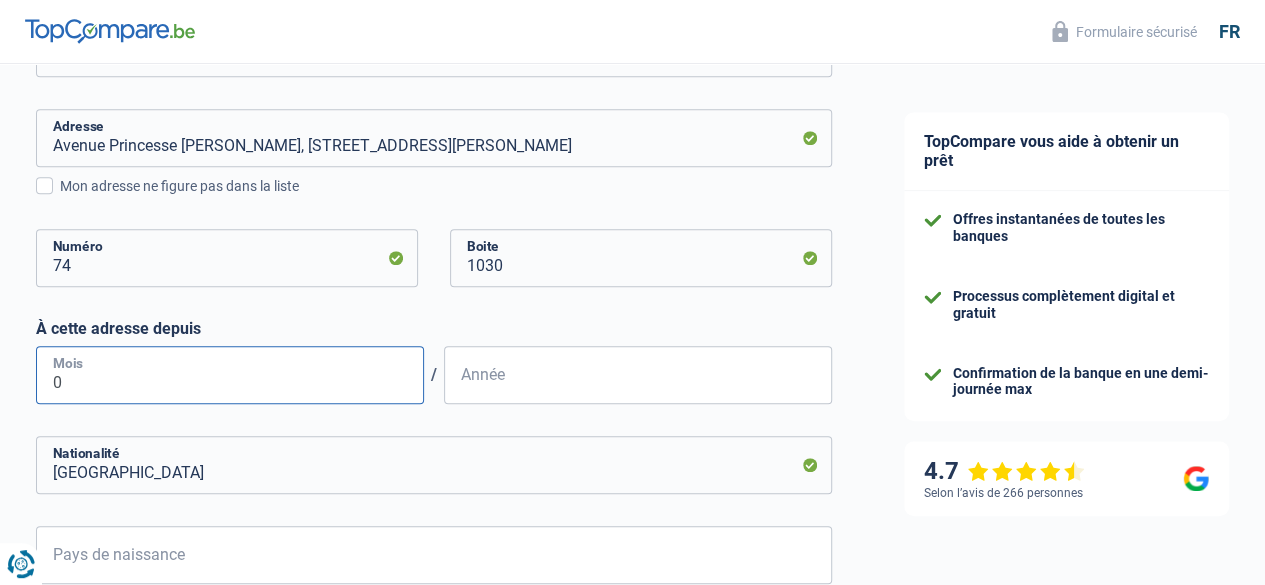 type on "03" 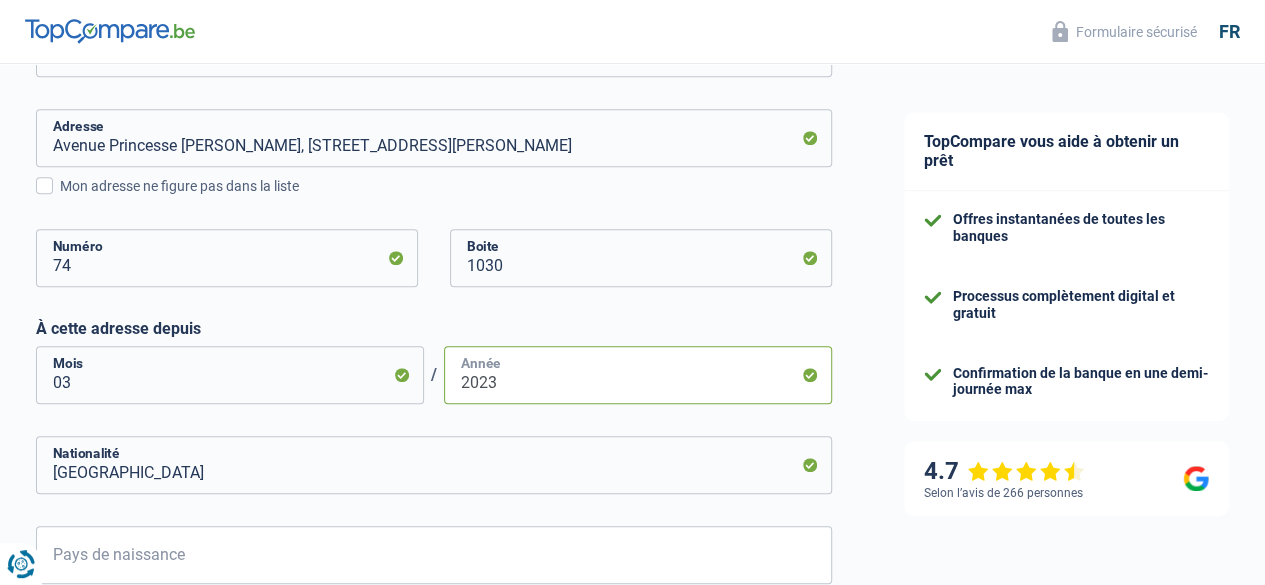 type on "2023" 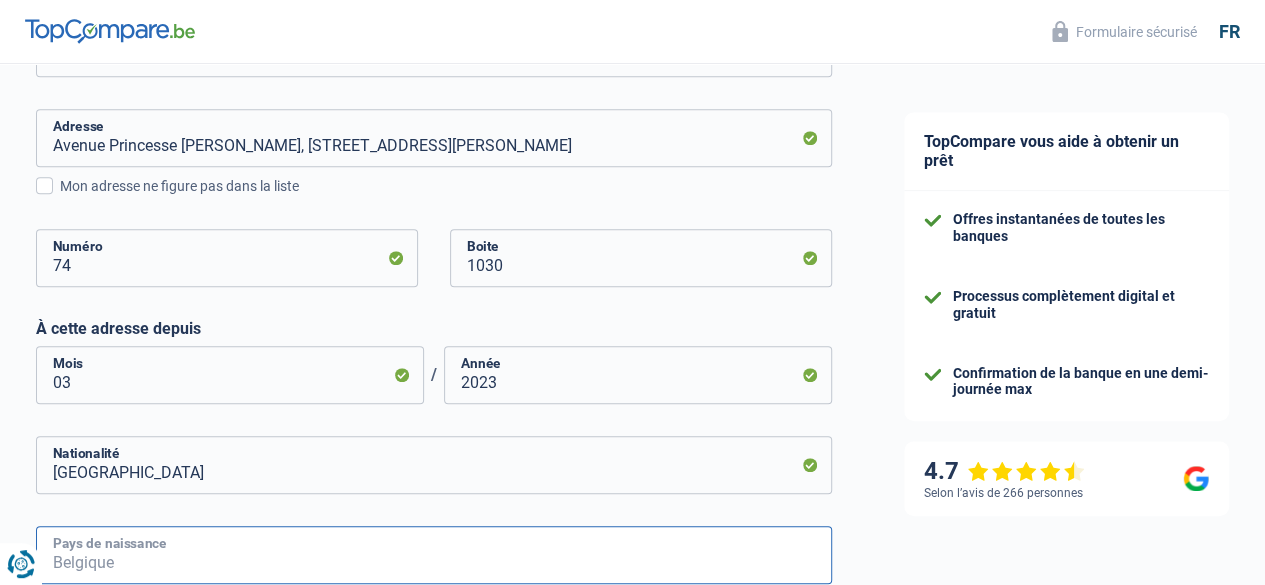 click on "Pays de naissance" at bounding box center (434, 555) 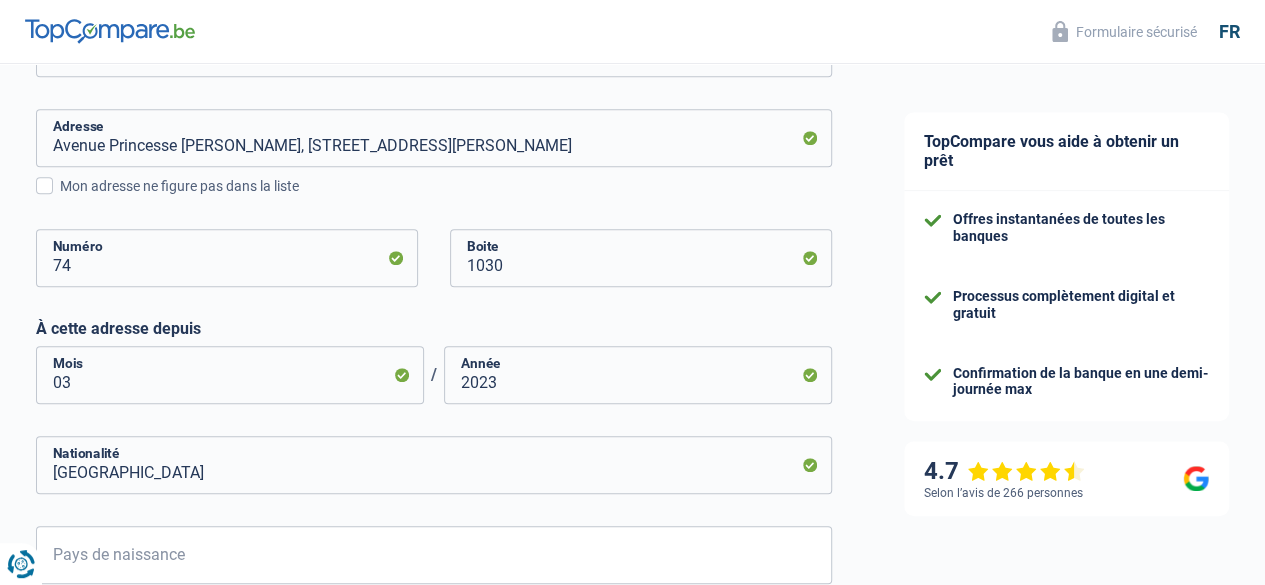 click on "TopCompare vous aide à obtenir un prêt
Offres instantanées de toutes les banques
Processus complètement digital et gratuit
Confirmation de la banque en une demi-journée max
4.7
Selon l’avis de 266 personnes
Formulaire sécurisé" at bounding box center [1066, 342] 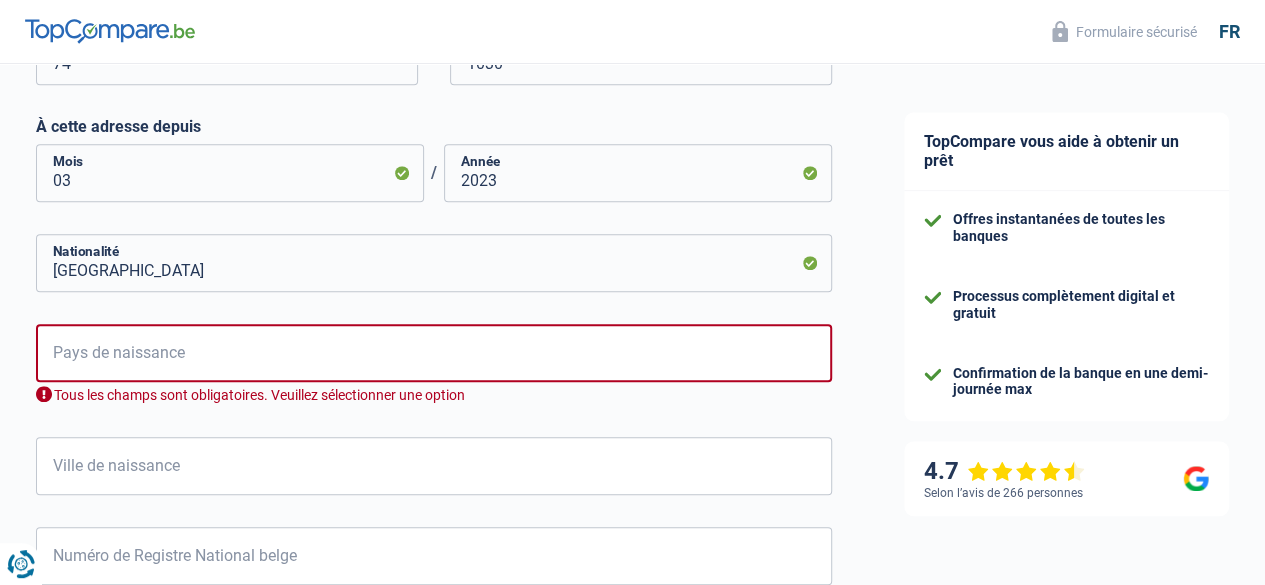 scroll, scrollTop: 840, scrollLeft: 0, axis: vertical 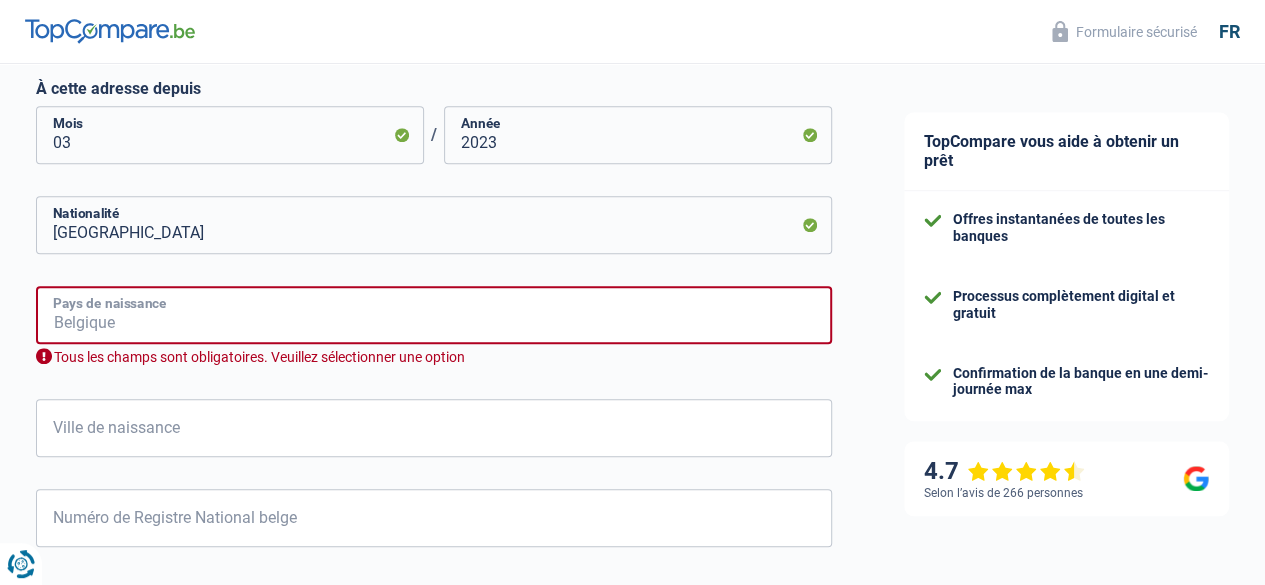 click on "Pays de naissance" at bounding box center (434, 315) 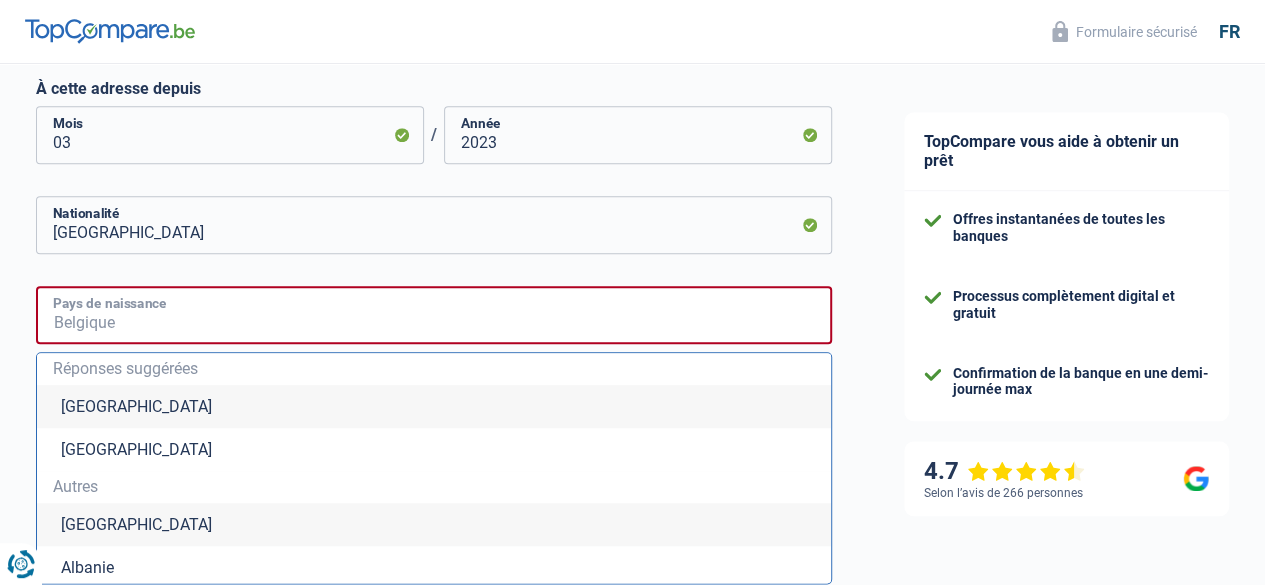 type on "r" 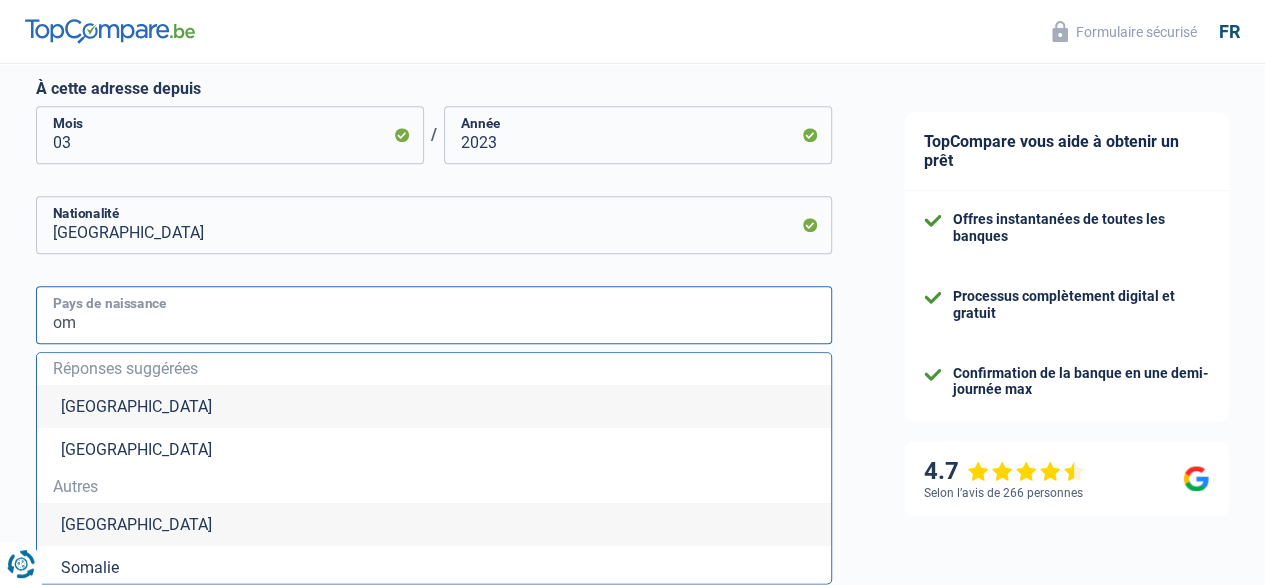 type on "o" 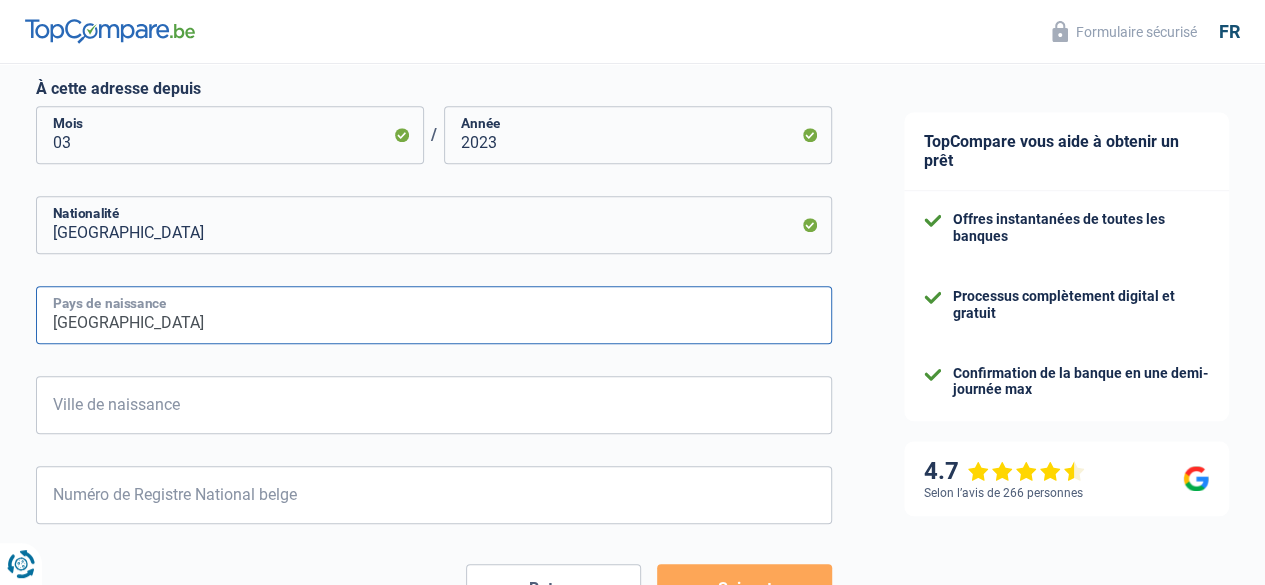 type on "romania" 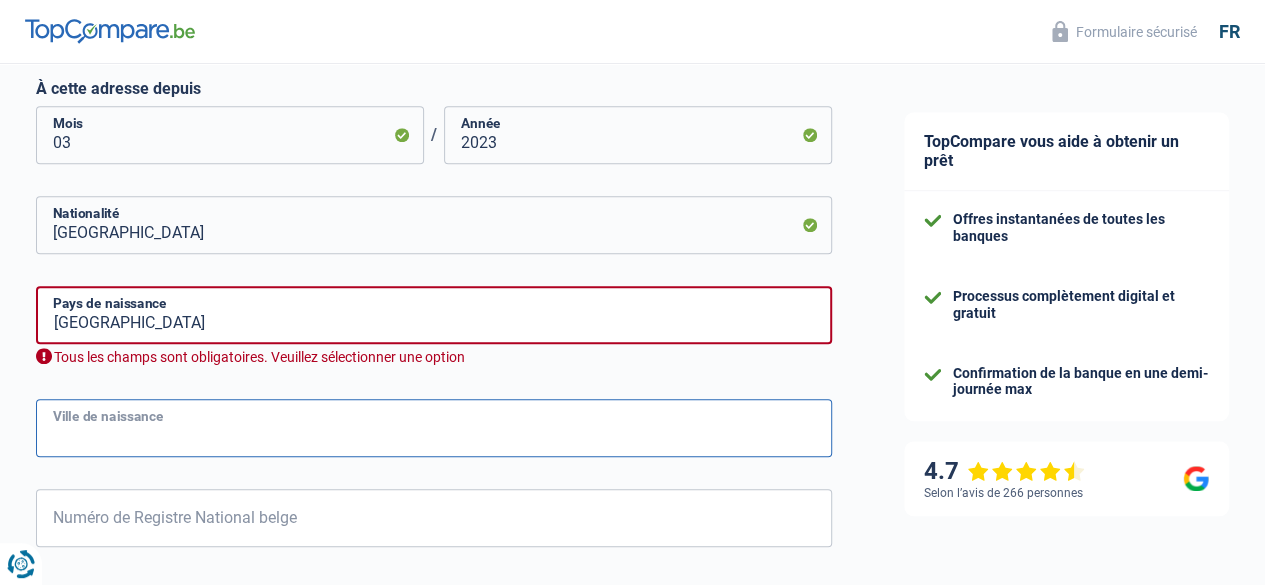 click on "Ville de naissance" at bounding box center [434, 428] 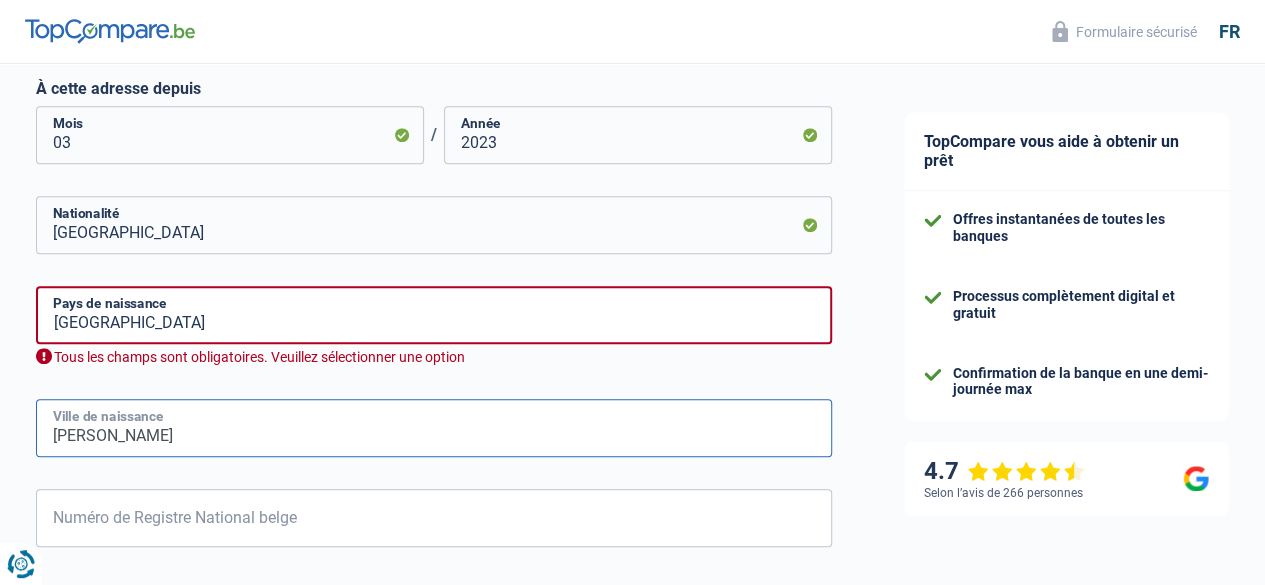 type on "galati" 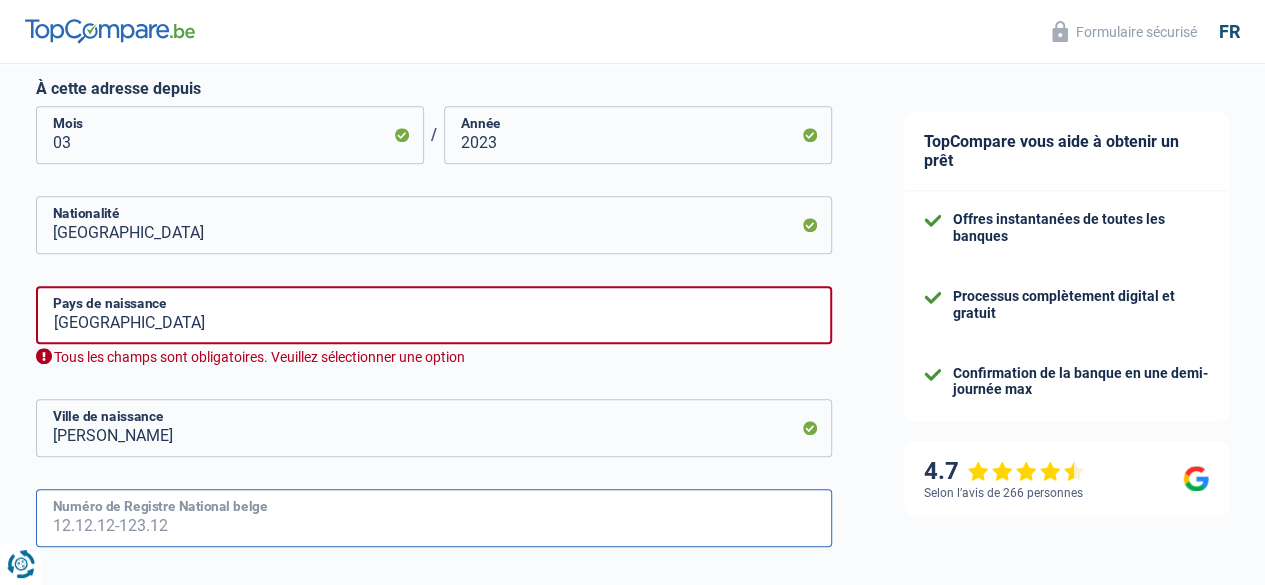 click on "Numéro de Registre National belge" at bounding box center (434, 518) 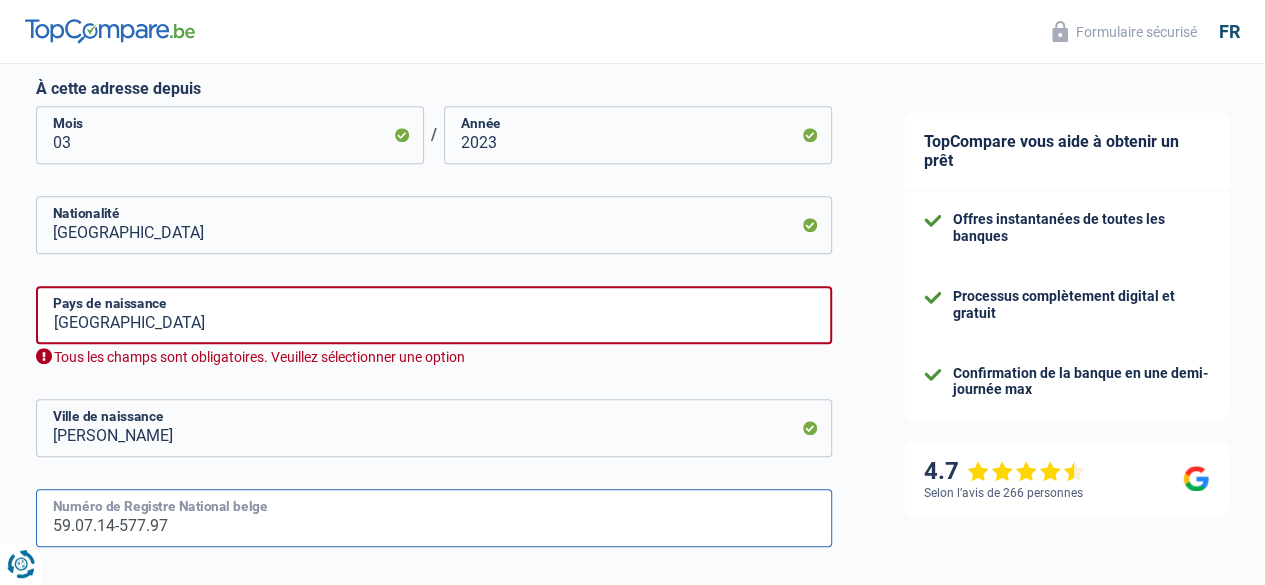 type on "59.07.14-577.97" 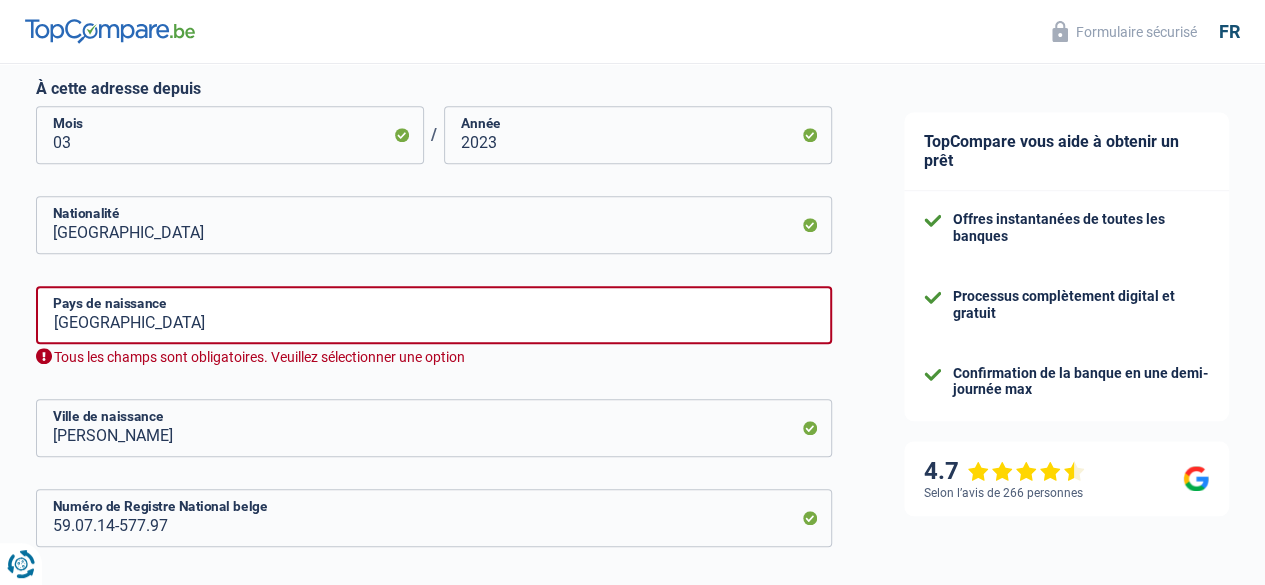 click on "TopCompare vous aide à obtenir un prêt
Offres instantanées de toutes les banques
Processus complètement digital et gratuit
Confirmation de la banque en une demi-journée max
4.7
Selon l’avis de 266 personnes
Formulaire sécurisé" at bounding box center [1066, -15] 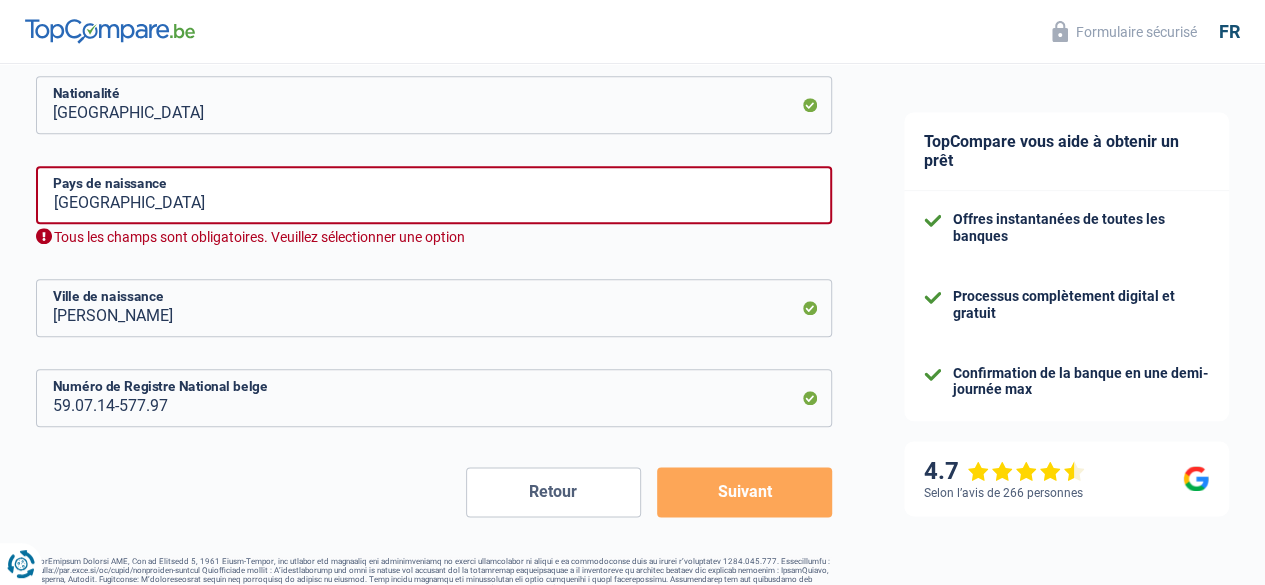 scroll, scrollTop: 1000, scrollLeft: 0, axis: vertical 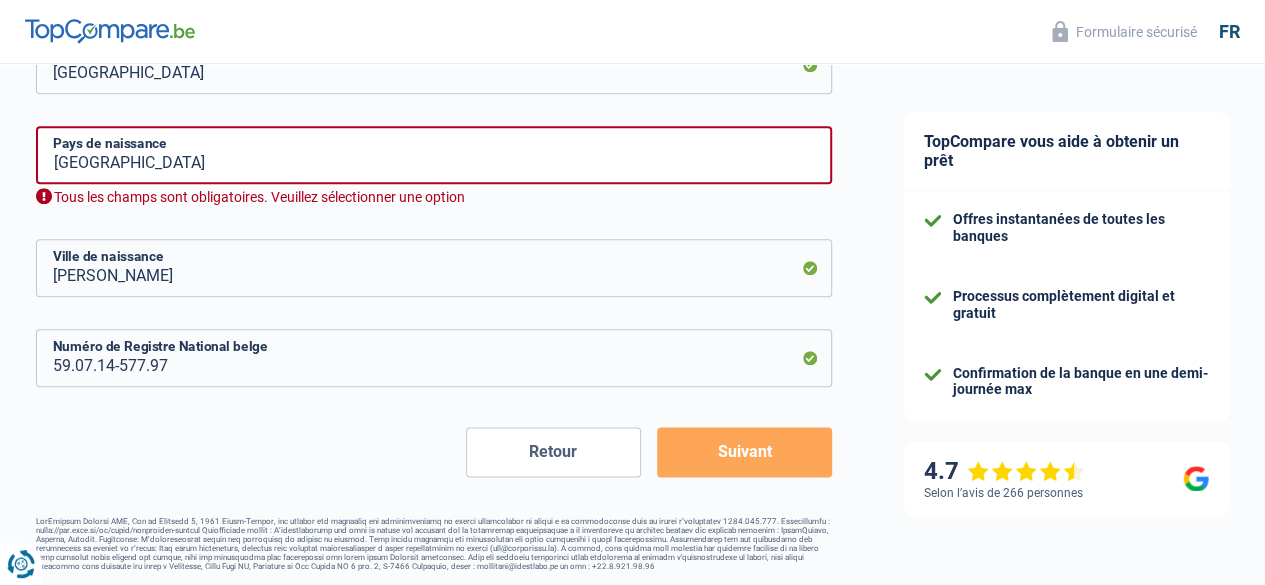 click on "Suivant" at bounding box center [744, 452] 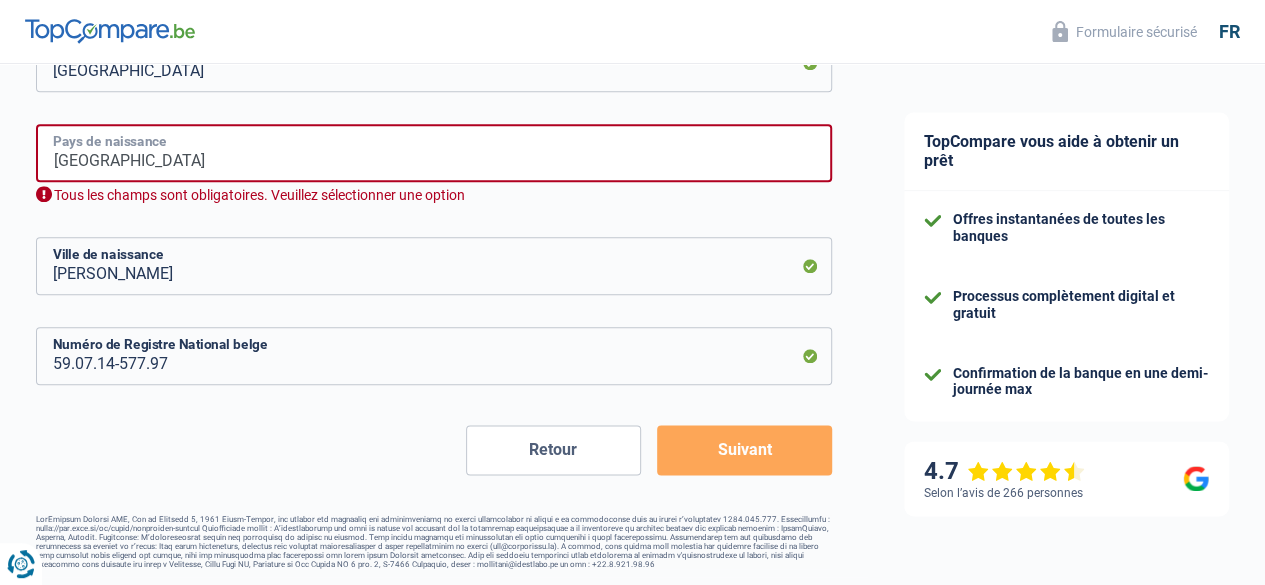 click on "romania" at bounding box center [434, 153] 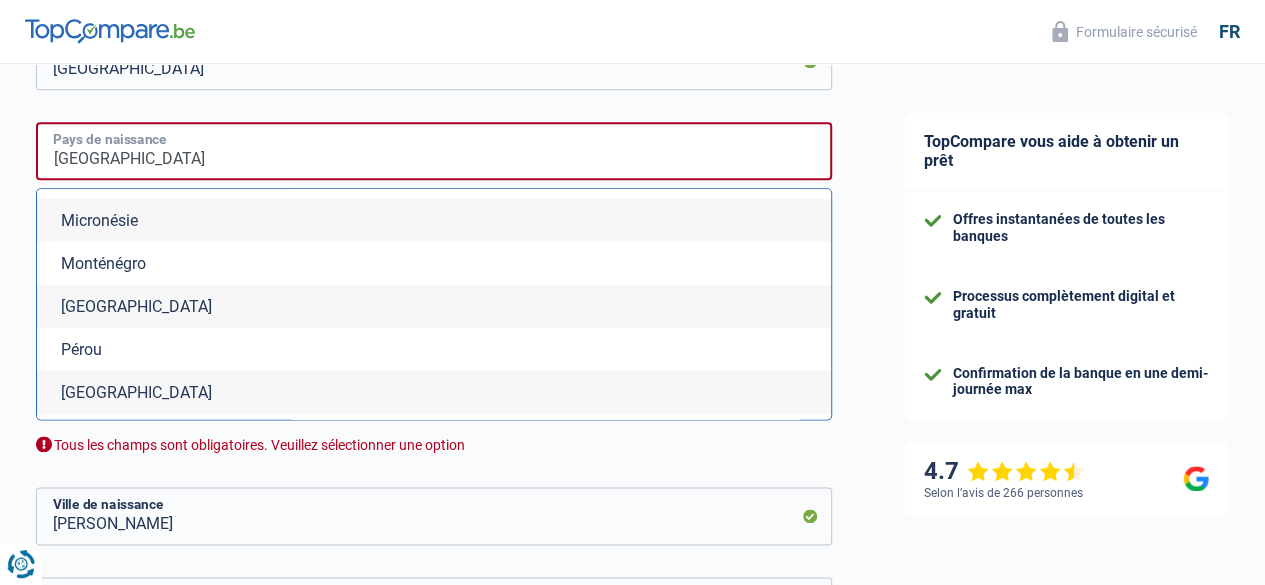 scroll, scrollTop: 266, scrollLeft: 0, axis: vertical 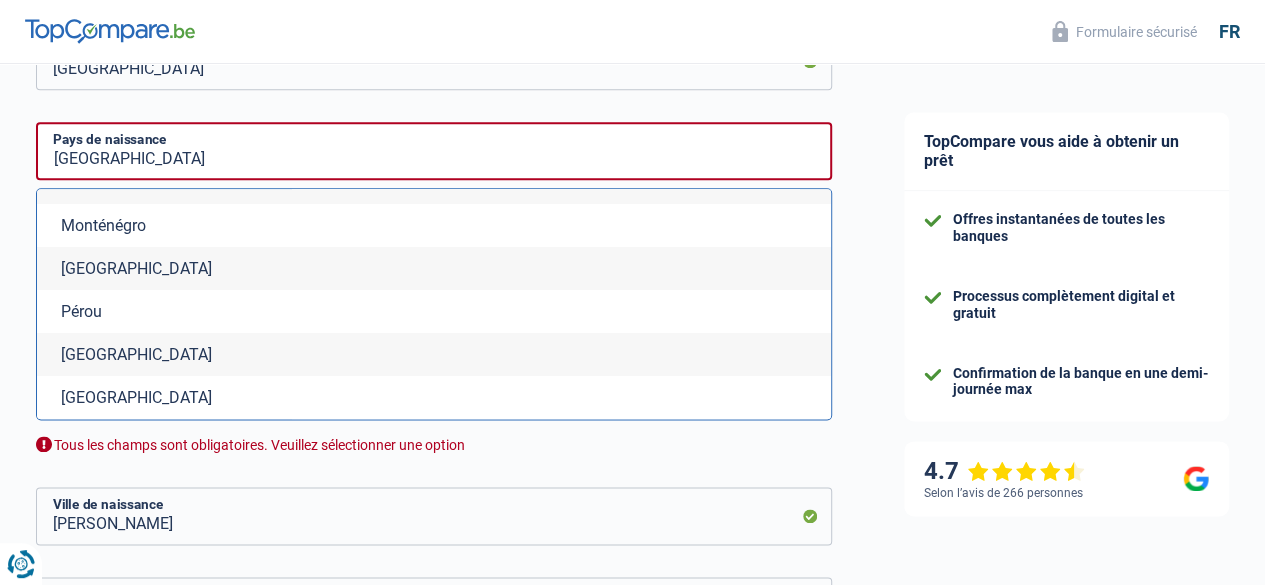 click on "Roumanie" at bounding box center [434, 354] 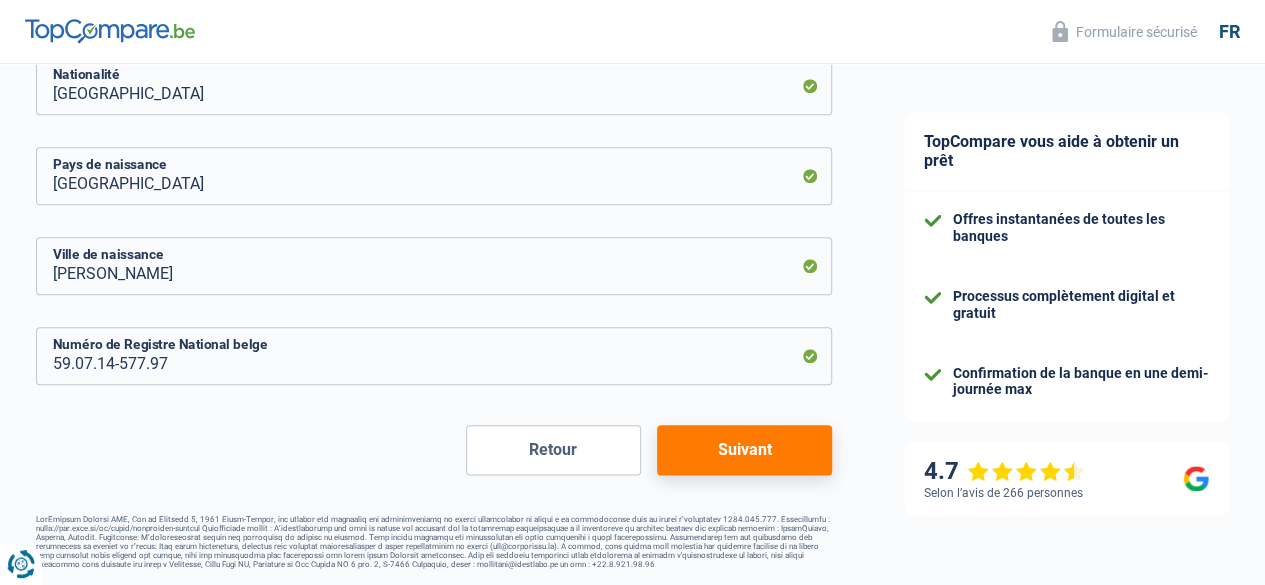 click on "Suivant" at bounding box center [744, 450] 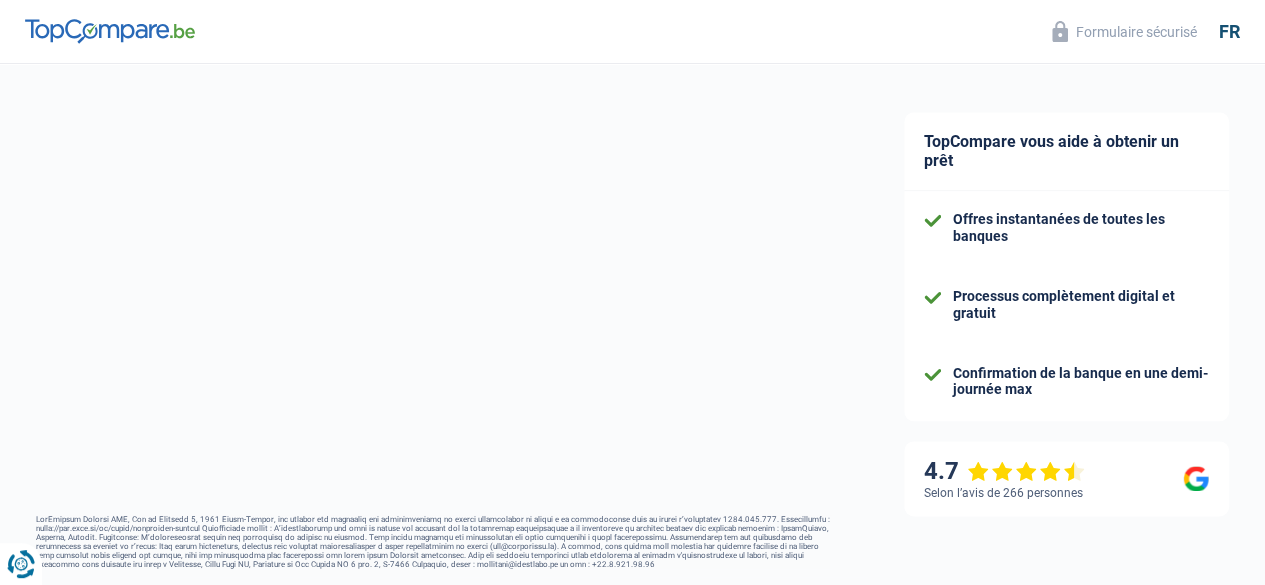 select on "netSalary" 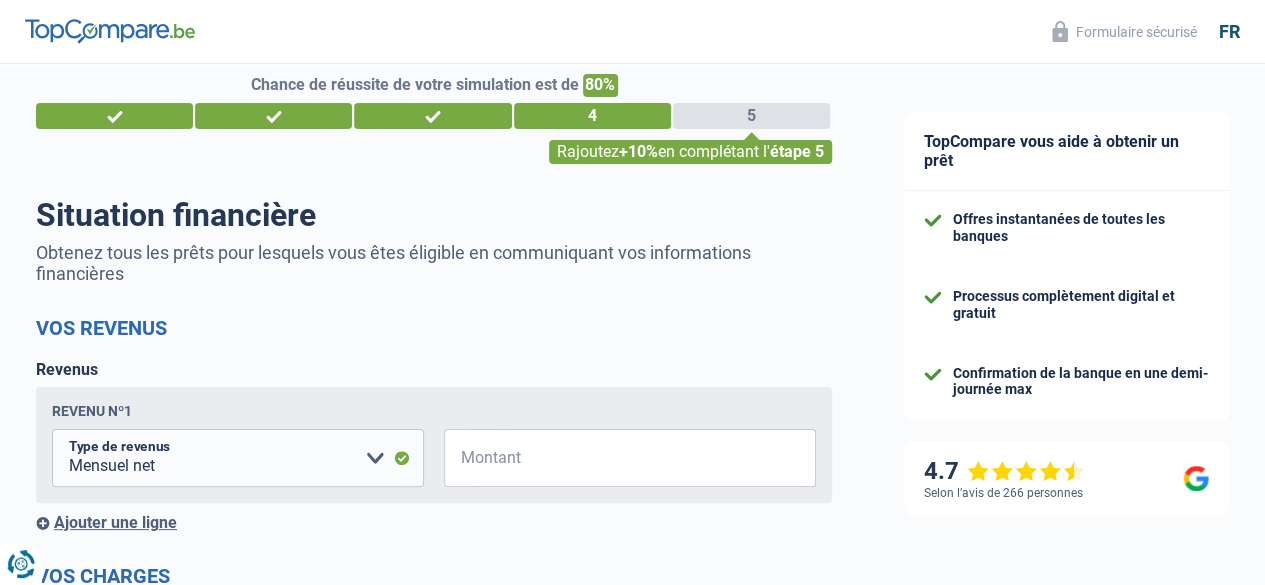 scroll, scrollTop: 0, scrollLeft: 0, axis: both 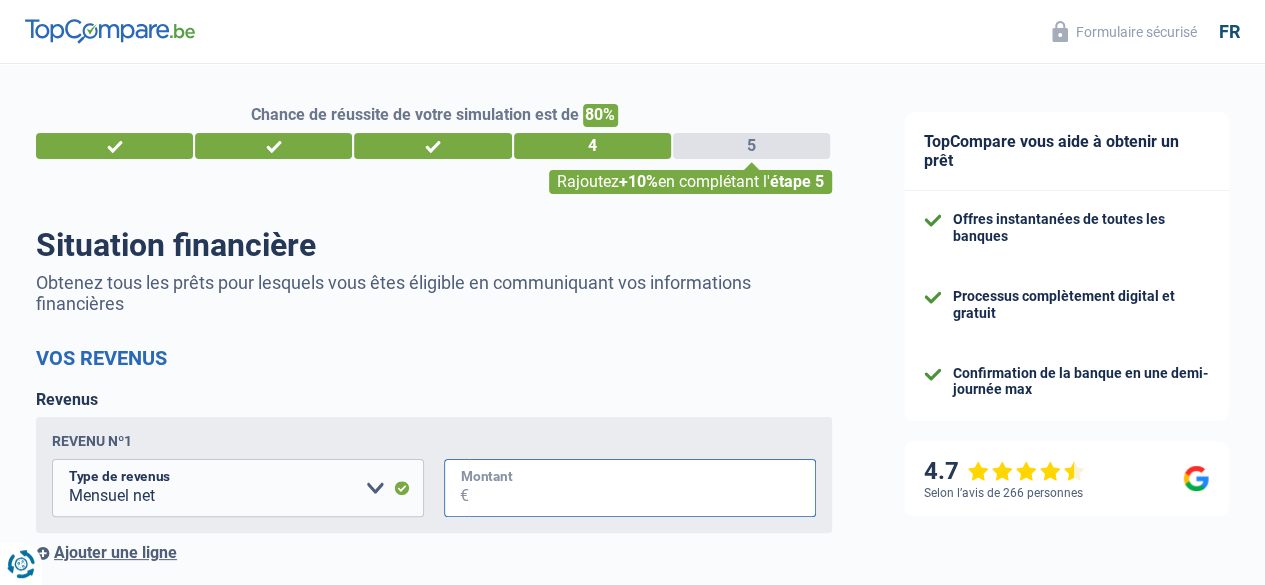 click on "Montant" at bounding box center [642, 488] 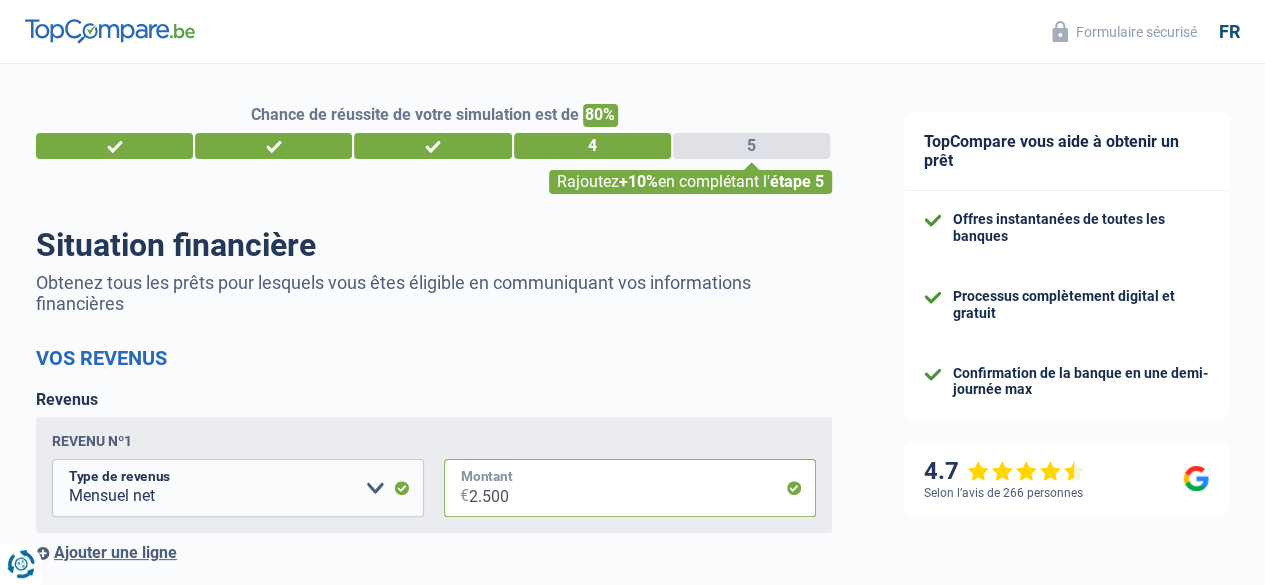 type on "2.500" 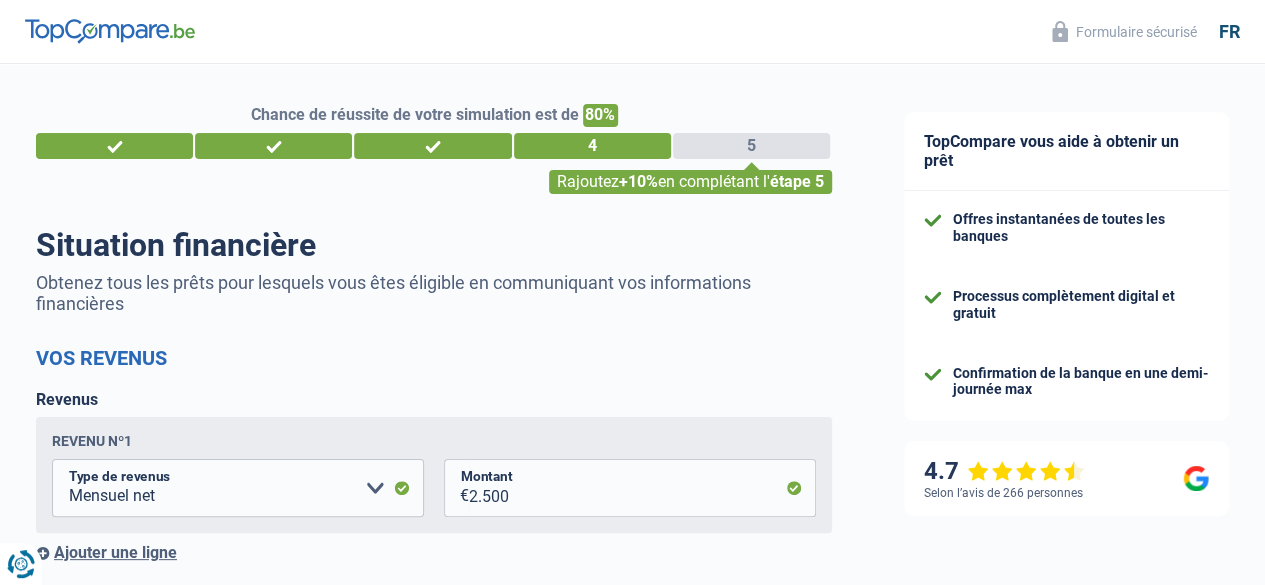 click on "Chance de réussite de votre simulation est de
80%
1
2
3
4
5
Rajoutez  +10%  en complétant l' étape 5
Situation financière
Obtenez tous les prêts pour lesquels vous êtes éligible en communiquant vos informations financières
Vos revenus
Revenus
Revenu nº1
Allocation d'handicap Allocations chômage Allocations familiales Chèques repas Complément d'entreprise Indemnité mutuelle Indépendant complémentaire Mensuel net Pension Pension alimentaire Pension d'invalidité Revenu d'intégration sociale Revenus locatifs Autres revenus
Type de revenus
2.500" at bounding box center [434, 740] 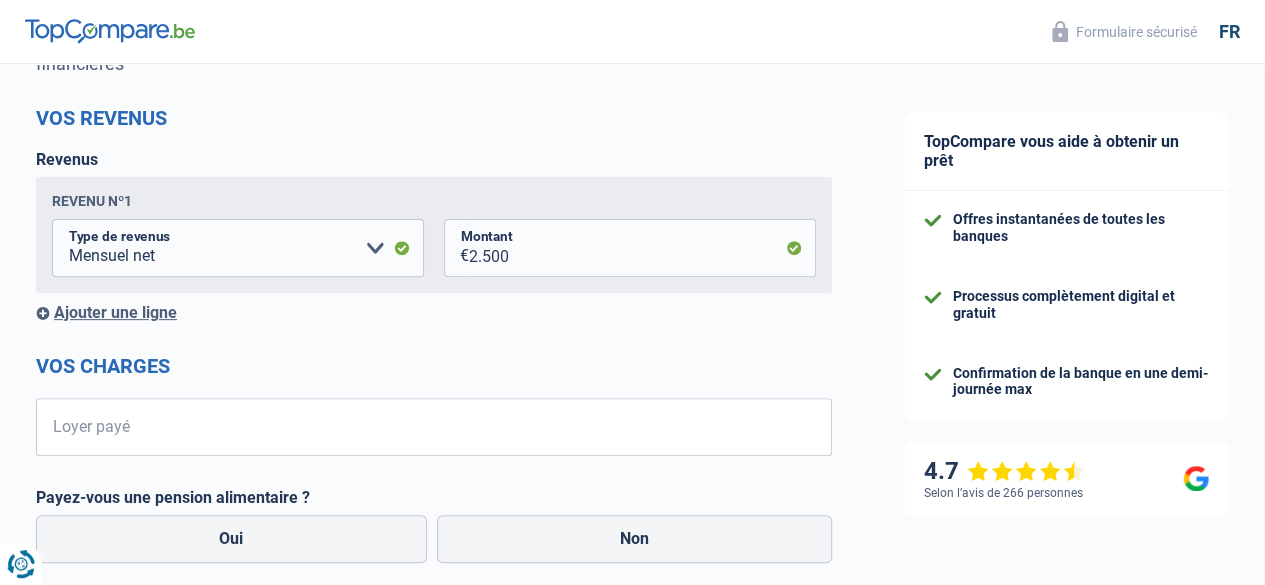 scroll, scrollTop: 280, scrollLeft: 0, axis: vertical 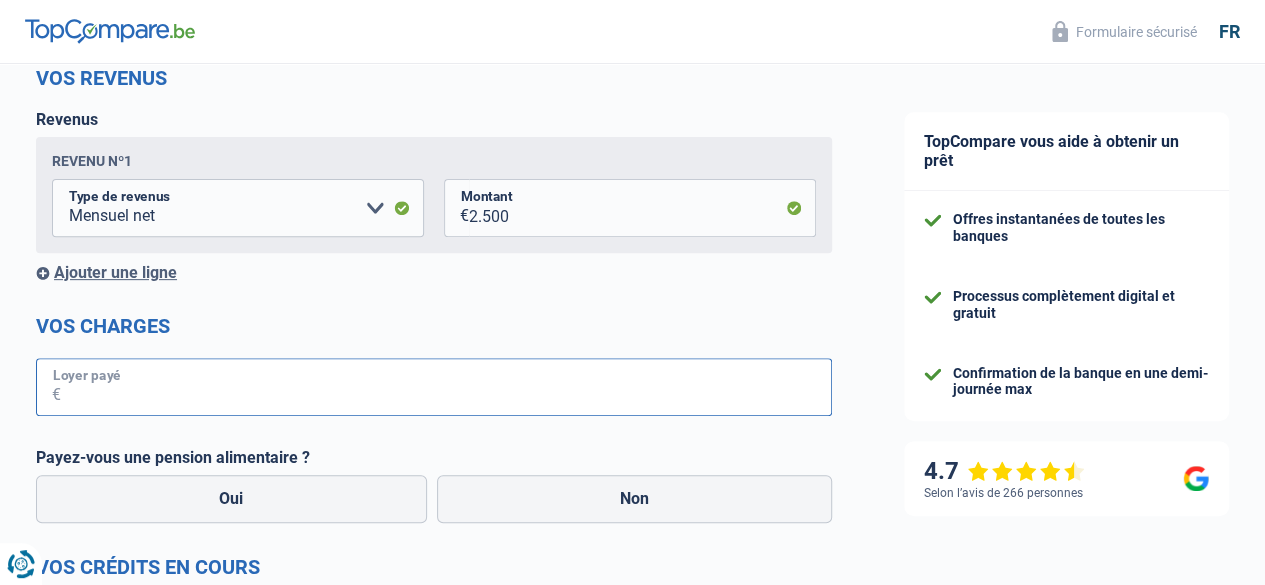 click on "Loyer payé" at bounding box center (446, 387) 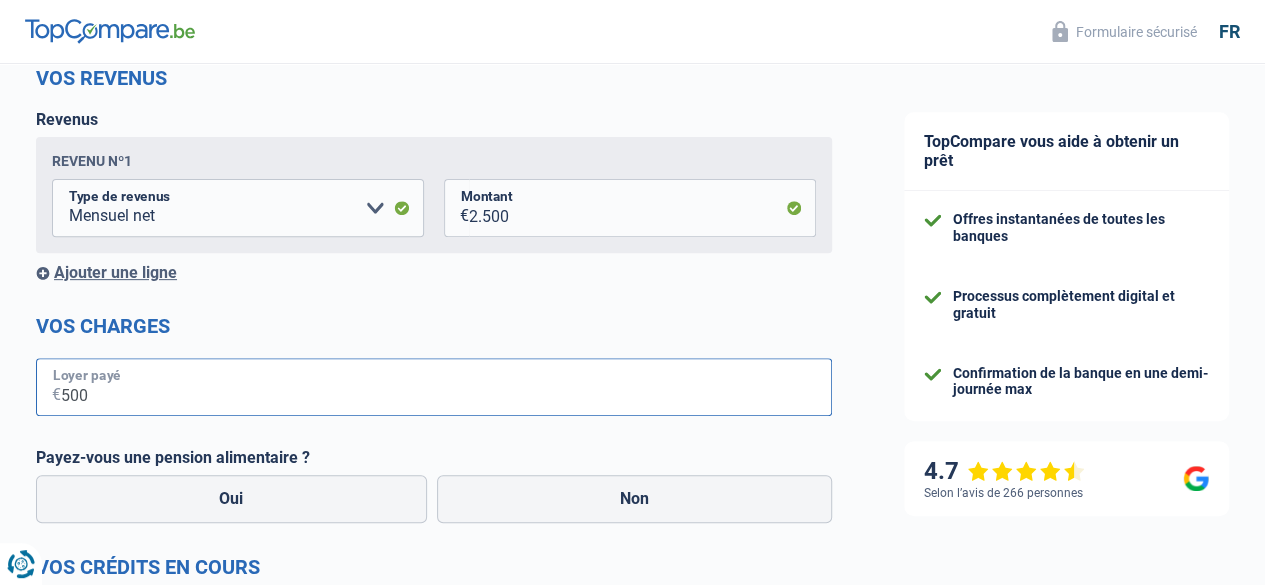 type on "500" 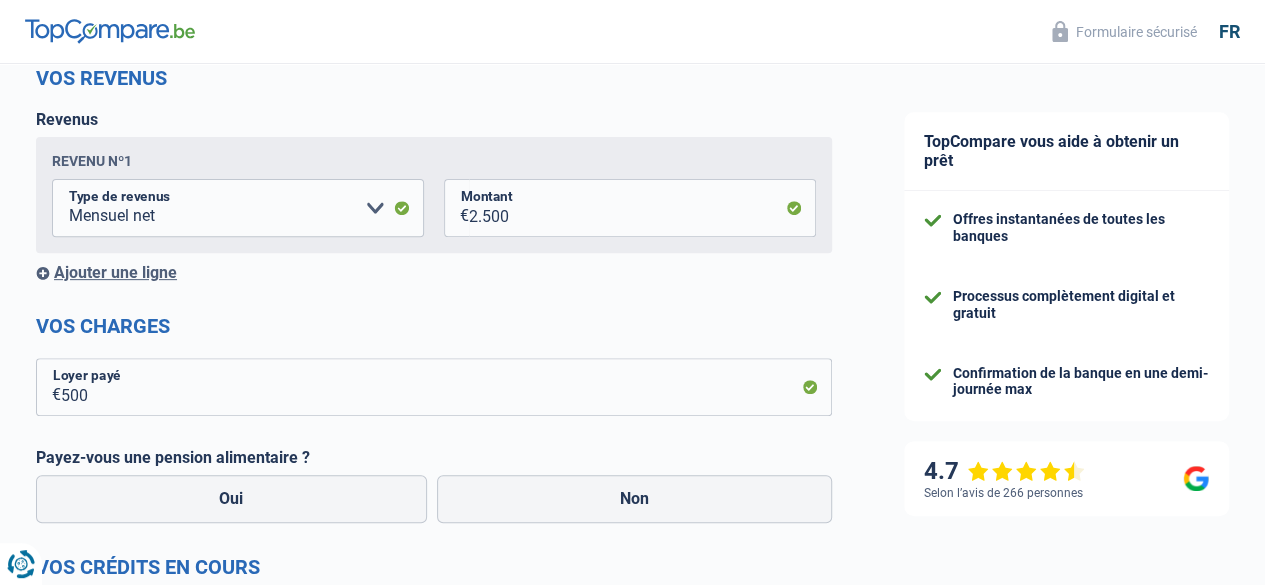 click on "TopCompare vous aide à obtenir un prêt
Offres instantanées de toutes les banques
Processus complètement digital et gratuit
Confirmation de la banque en une demi-journée max
4.7
Selon l’avis de 266 personnes
Formulaire sécurisé" at bounding box center (1066, 468) 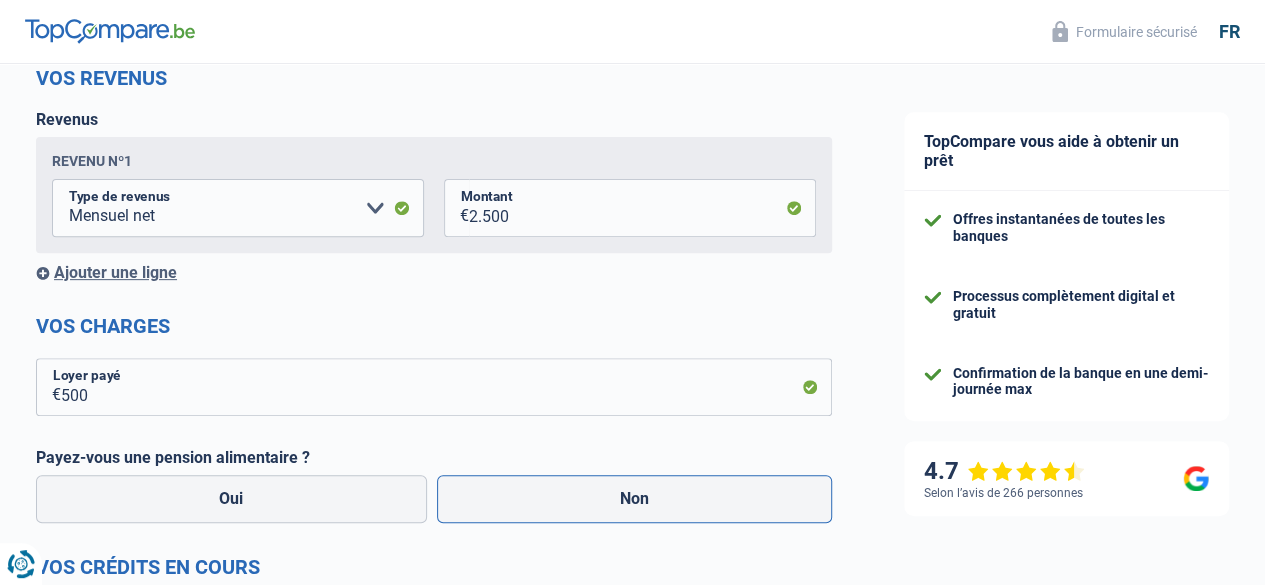 click on "Non" at bounding box center [635, 499] 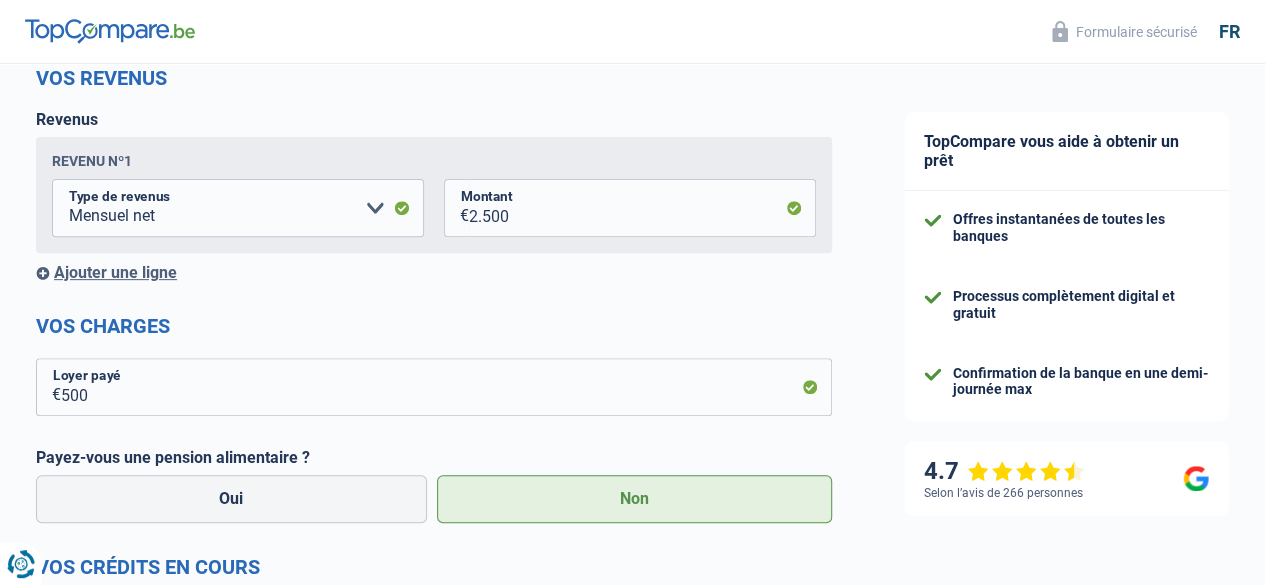 click on "TopCompare vous aide à obtenir un prêt
Offres instantanées de toutes les banques
Processus complètement digital et gratuit
Confirmation de la banque en une demi-journée max
4.7
Selon l’avis de 266 personnes
Formulaire sécurisé" at bounding box center (1066, 468) 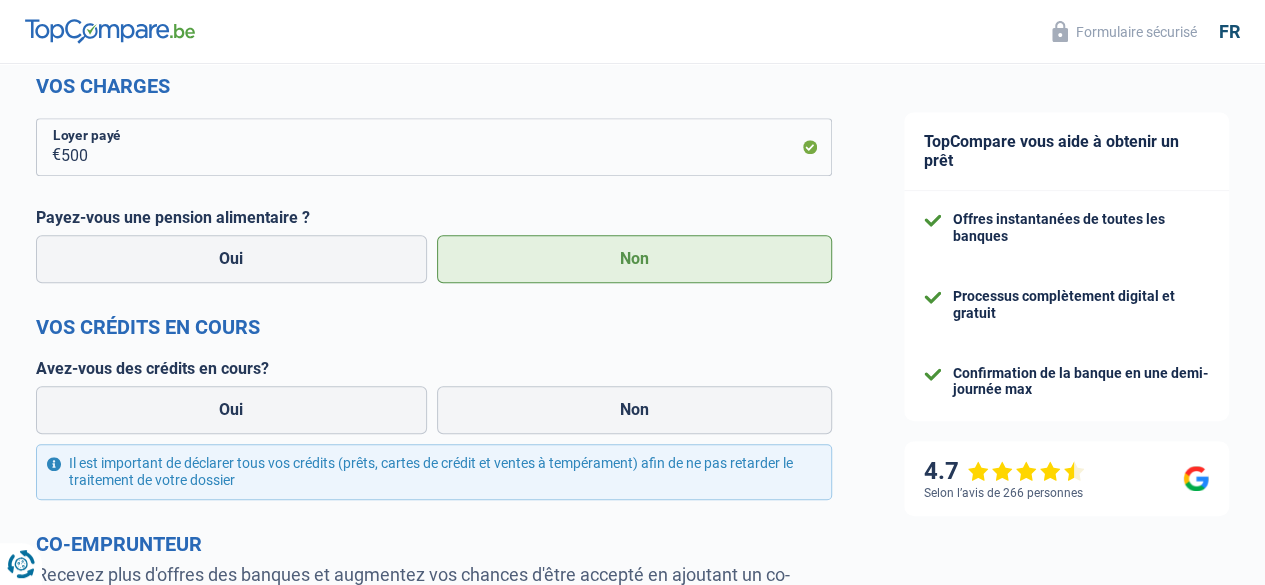 scroll, scrollTop: 560, scrollLeft: 0, axis: vertical 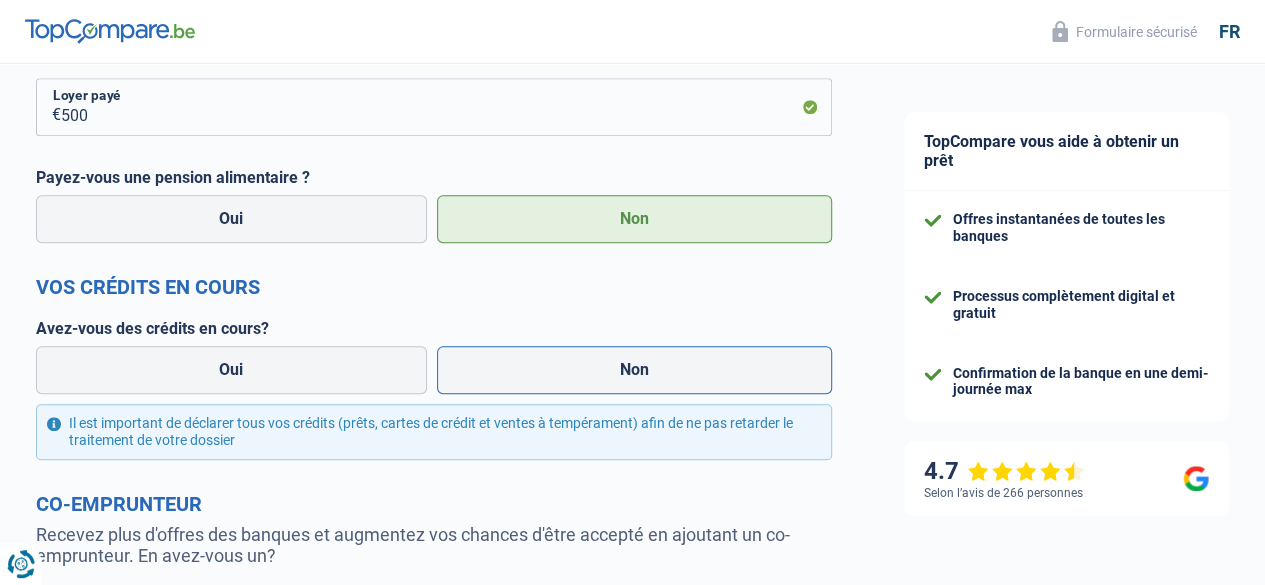 click on "Non" at bounding box center (635, 370) 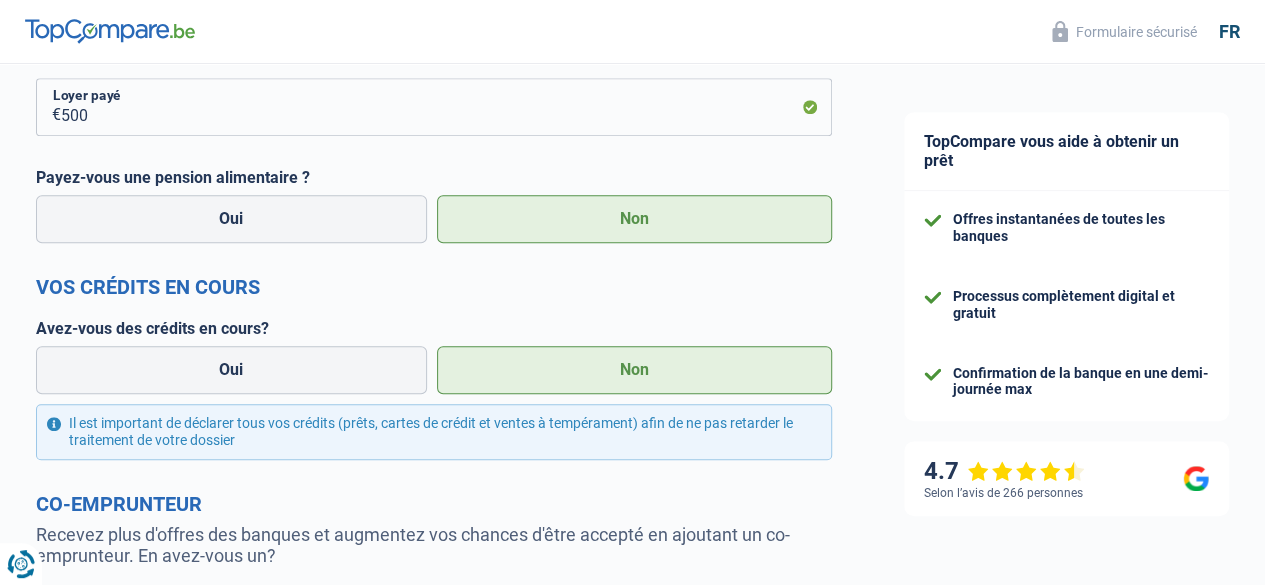 click on "TopCompare vous aide à obtenir un prêt
Offres instantanées de toutes les banques
Processus complètement digital et gratuit
Confirmation de la banque en une demi-journée max
4.7
Selon l’avis de 266 personnes
Formulaire sécurisé" at bounding box center [1066, 188] 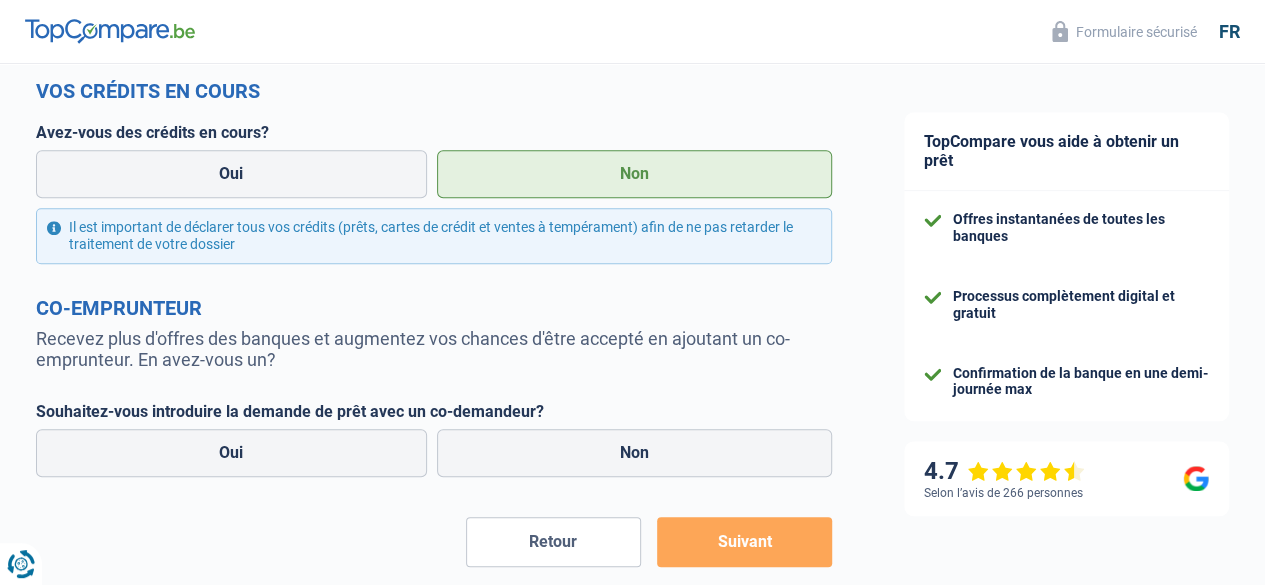 scroll, scrollTop: 760, scrollLeft: 0, axis: vertical 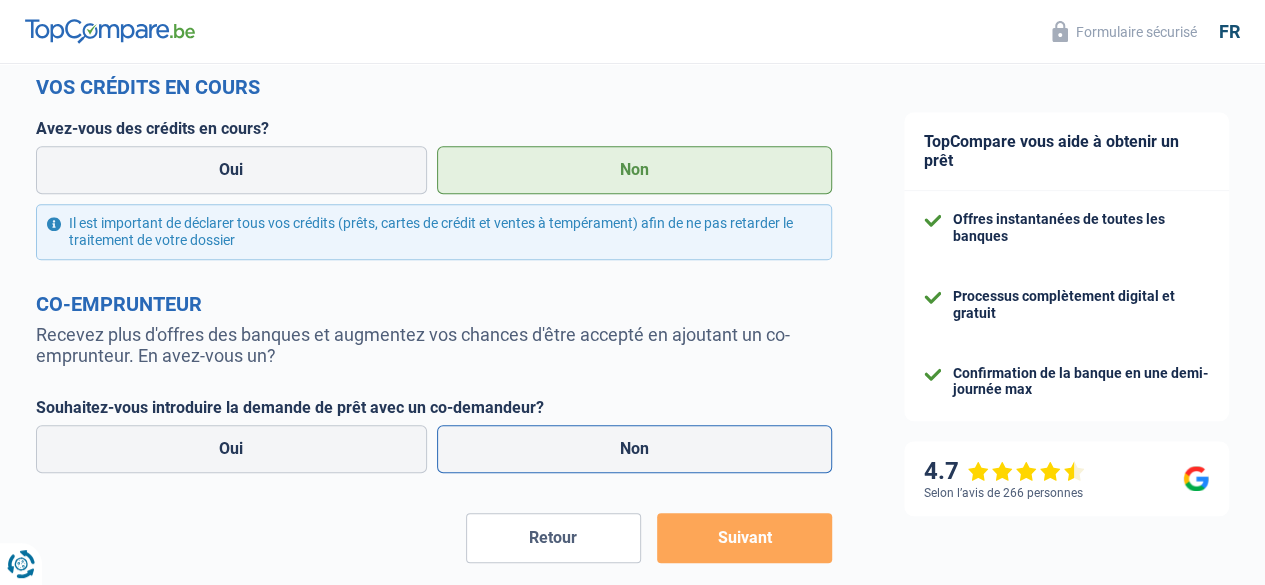 click on "Non" at bounding box center [635, 449] 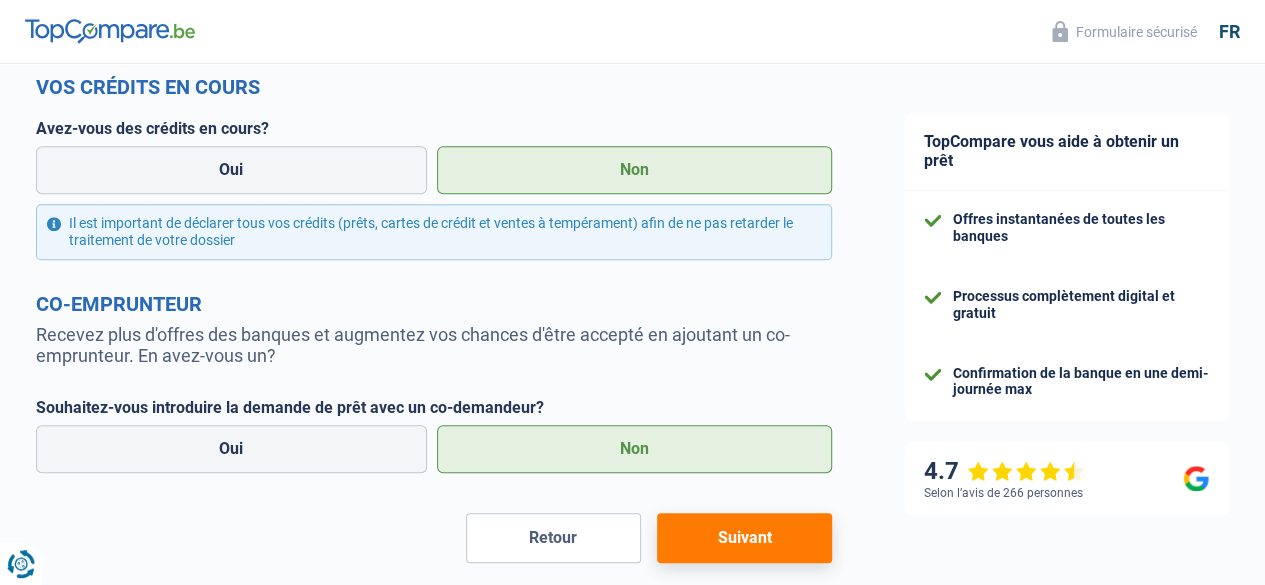 click on "Suivant" at bounding box center [744, 538] 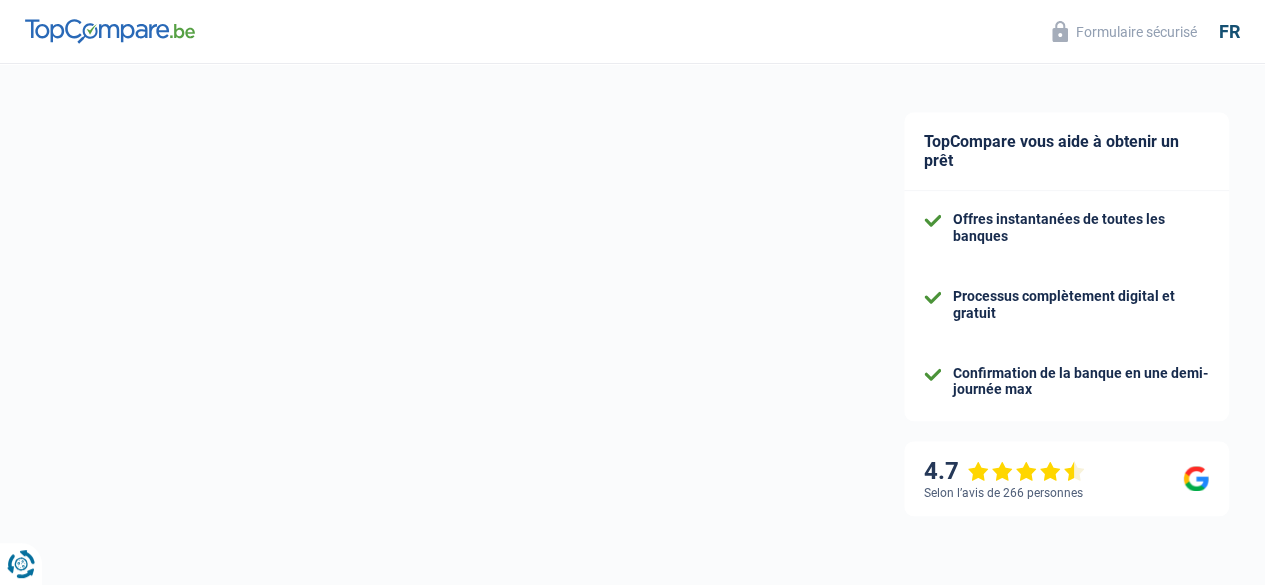 select on "60" 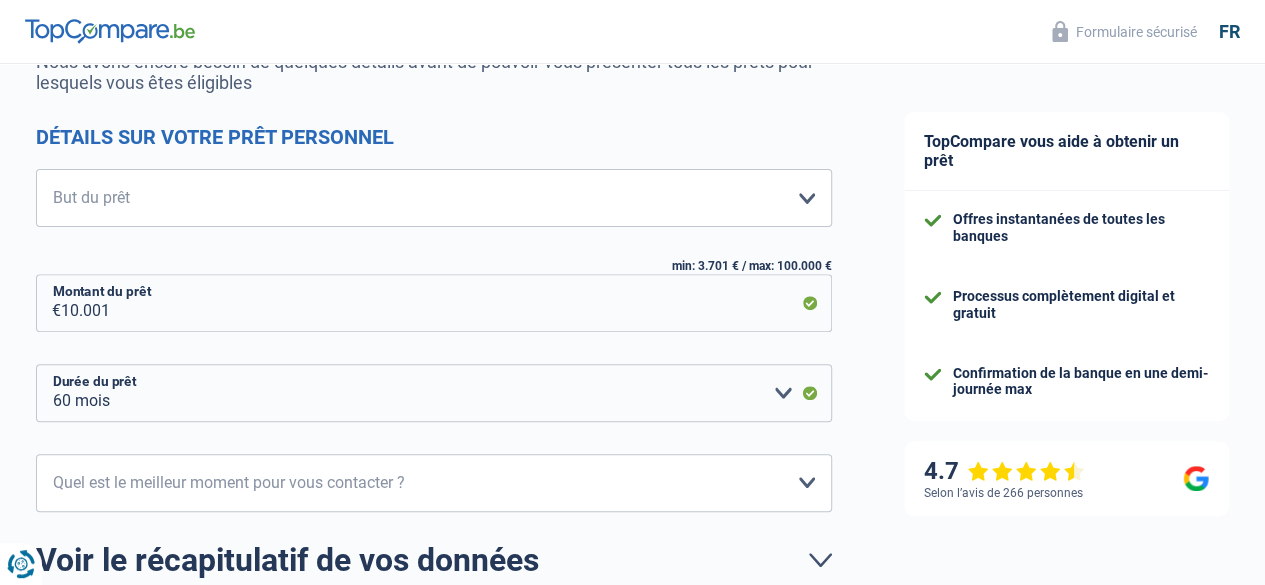 scroll, scrollTop: 0, scrollLeft: 0, axis: both 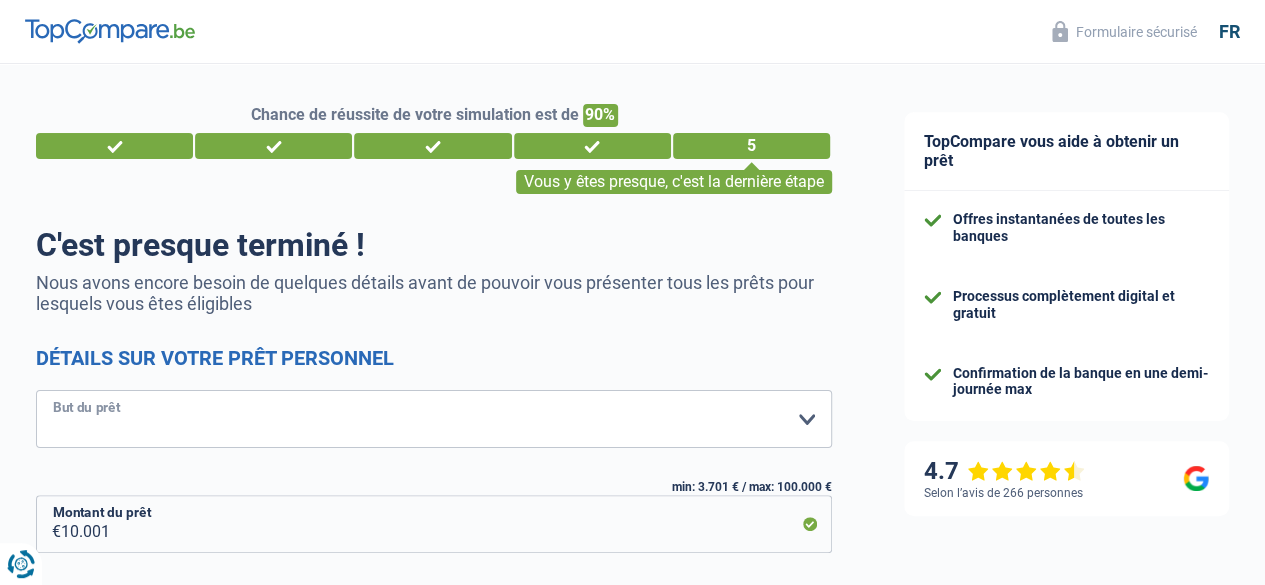 click on "Confort maison: meubles, textile, peinture, électroménager, outillage non-professionnel Hifi, multimédia, gsm, ordinateur Aménagement: frais d'installation, déménagement Evénement familial: naissance, mariage, divorce, communion, décès Frais médicaux Frais d'études Frais permis de conduire Loisirs: voyage, sport, musique Rafraîchissement: petits travaux maison et jardin Frais judiciaires Réparation voiture Prêt voiture Rénovation bien à l'étranger Autre
Veuillez sélectionner une option" at bounding box center (434, 419) 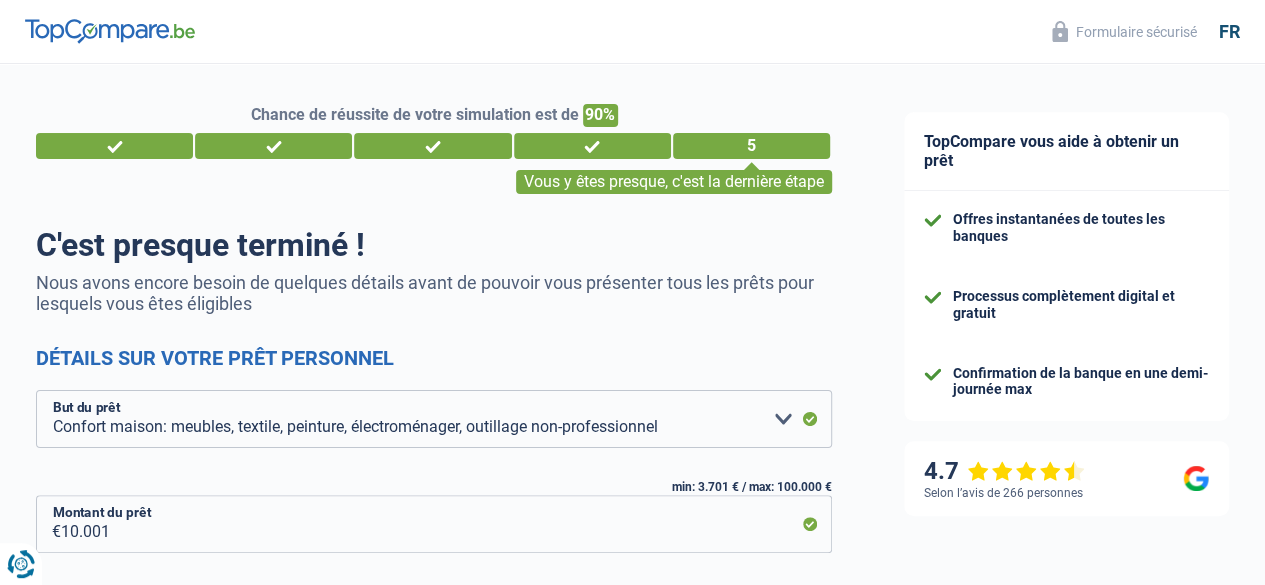 click on "TopCompare vous aide à obtenir un prêt
Offres instantanées de toutes les banques
Processus complètement digital et gratuit
Confirmation de la banque en une demi-journée max
4.7
Selon l’avis de 266 personnes
Formulaire sécurisé" at bounding box center (1066, 530) 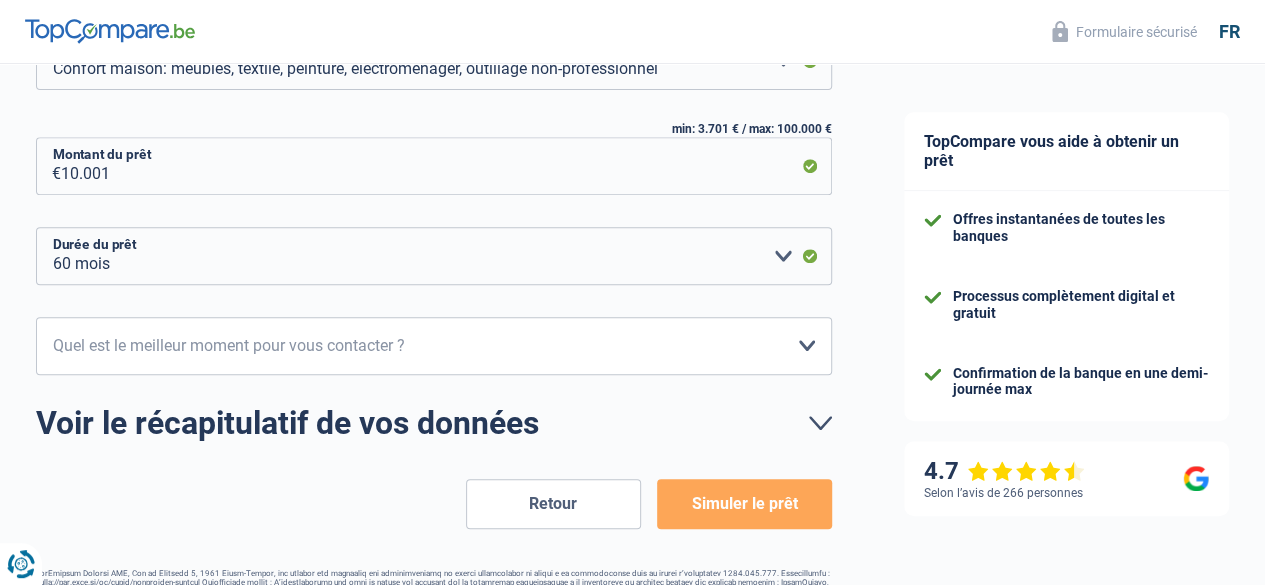 scroll, scrollTop: 360, scrollLeft: 0, axis: vertical 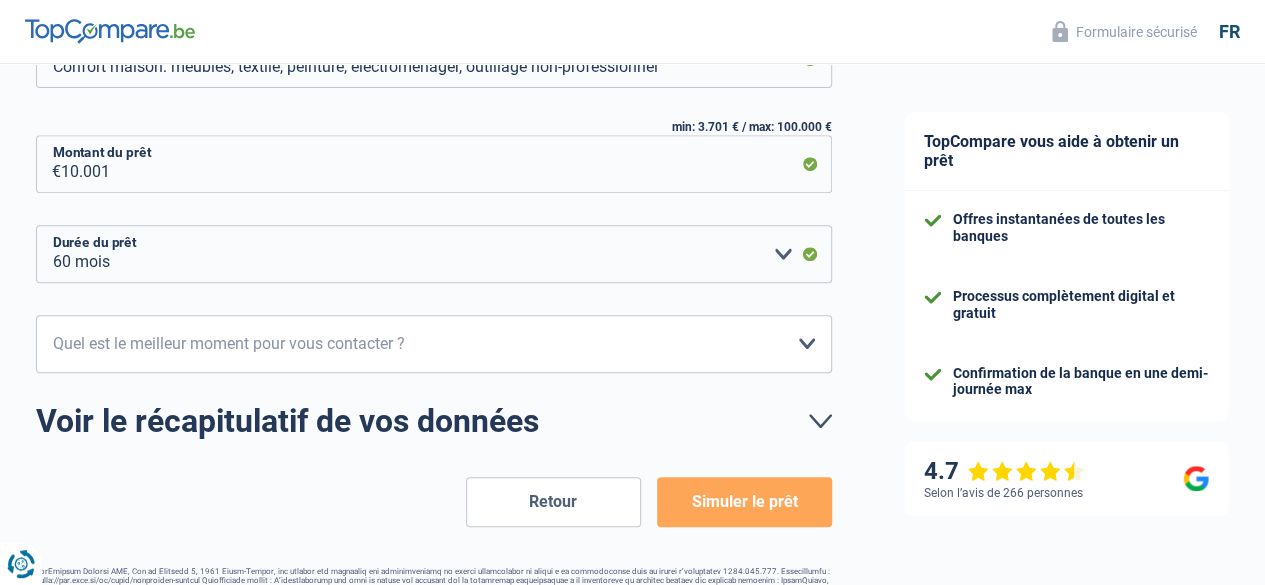 click on "Simuler le prêt" at bounding box center [744, 502] 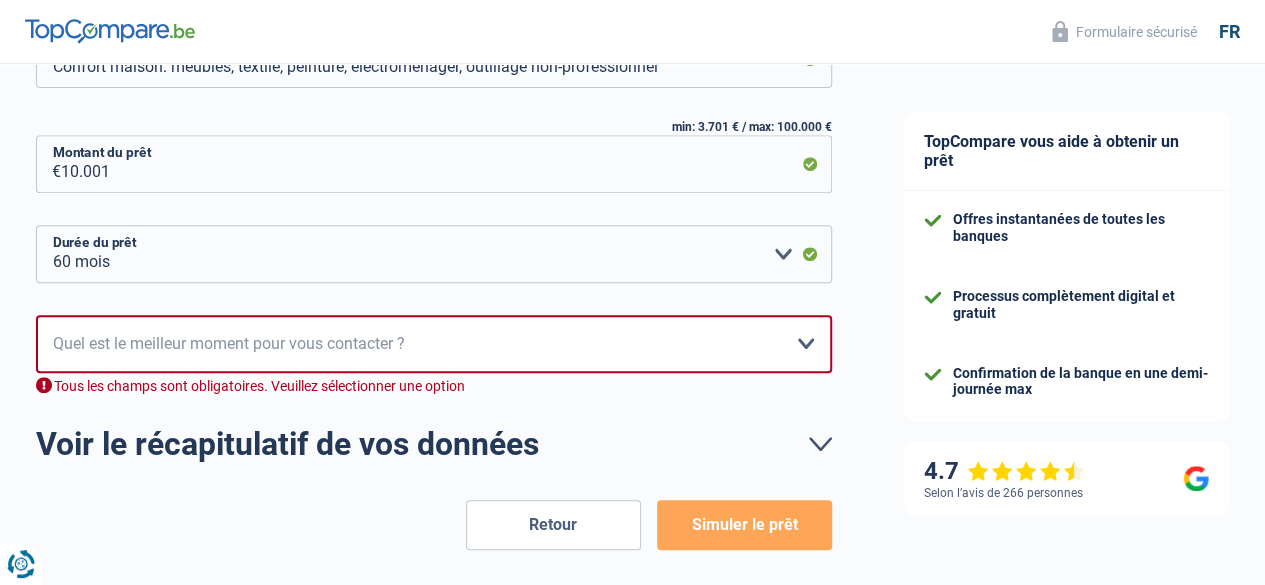 scroll, scrollTop: 415, scrollLeft: 0, axis: vertical 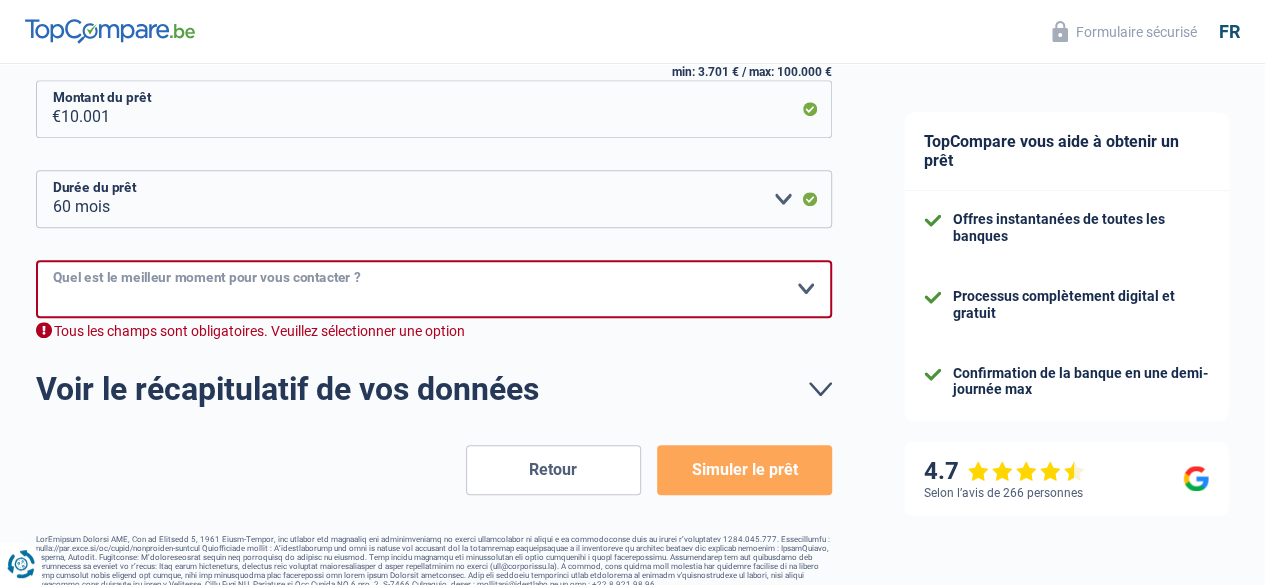 click on "10h-12h 12h-14h 14h-16h 16h-18h
Veuillez sélectionner une option" at bounding box center [434, 289] 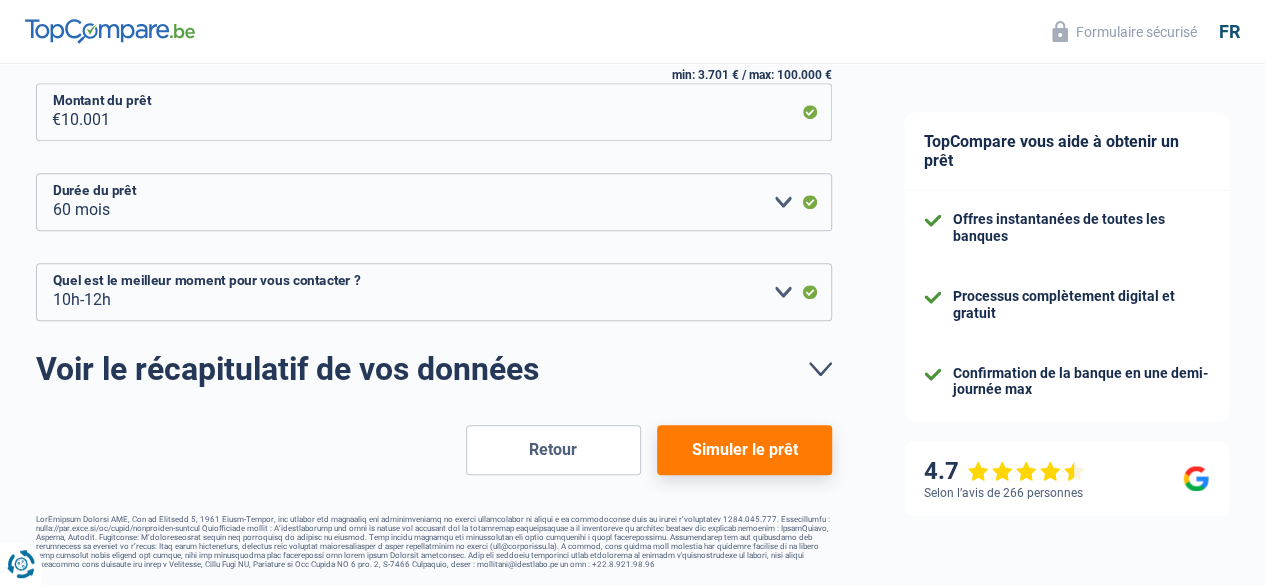 click on "Simuler le prêt" at bounding box center [744, 450] 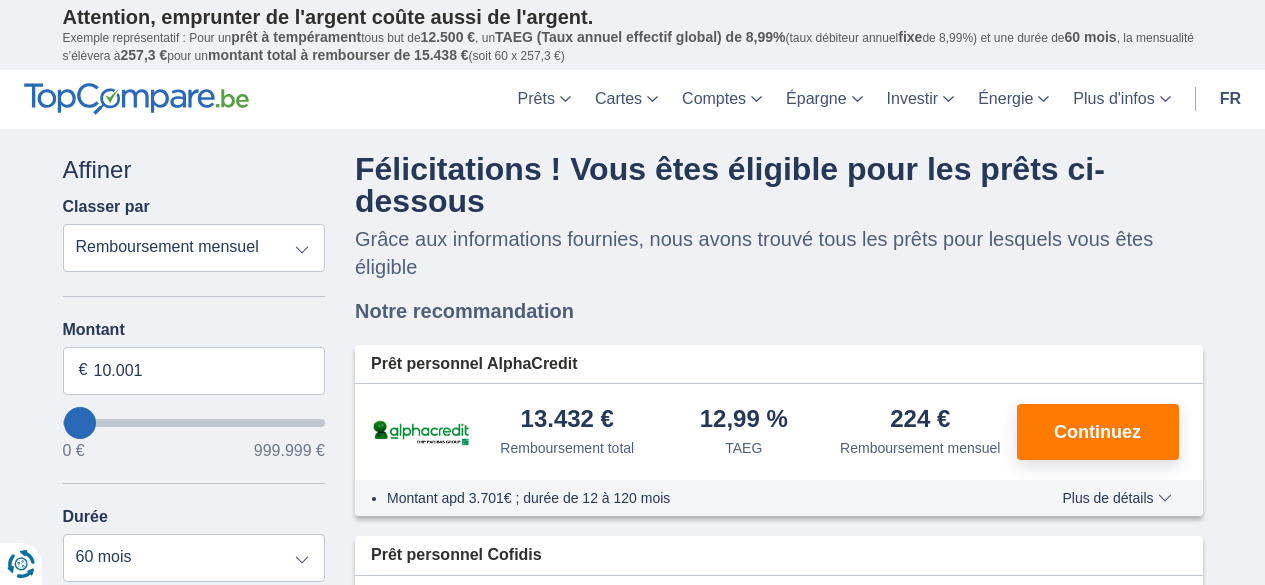 scroll, scrollTop: 0, scrollLeft: 0, axis: both 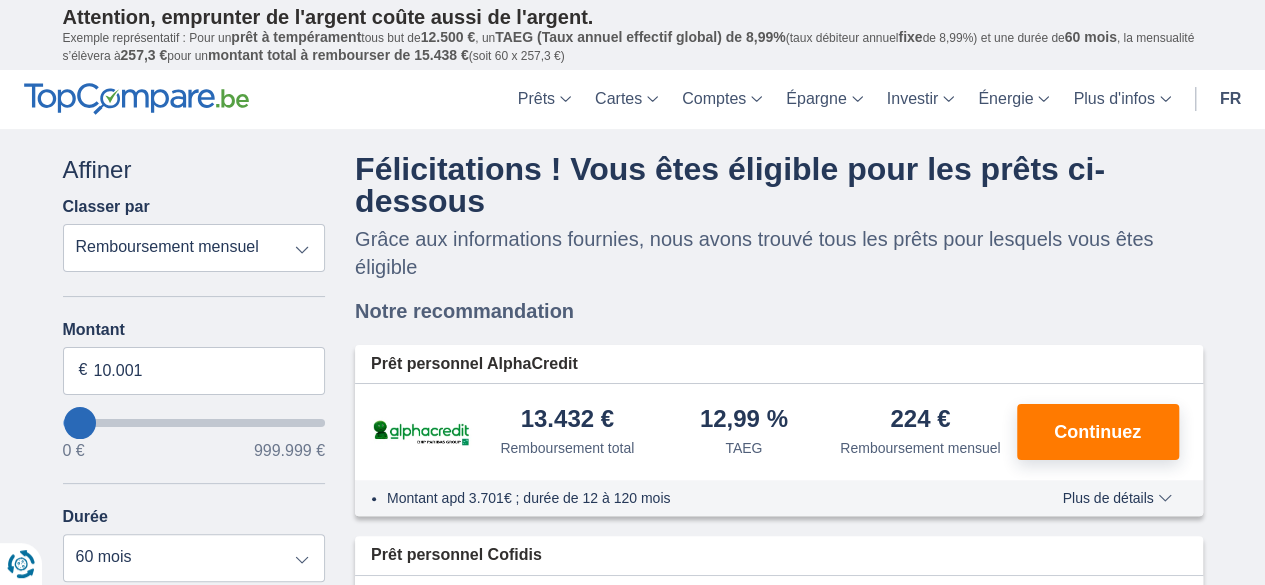 click on "Prêt personnel AlphaCredit
13.432 €
Remboursement total
TAEG" at bounding box center [779, 541] 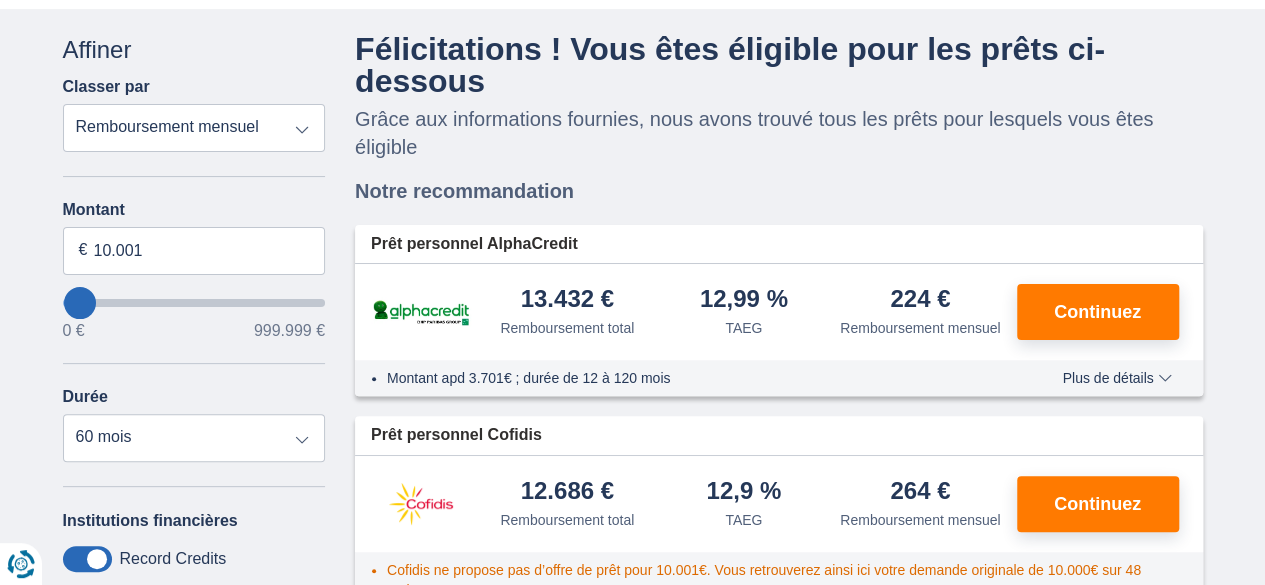 scroll, scrollTop: 80, scrollLeft: 0, axis: vertical 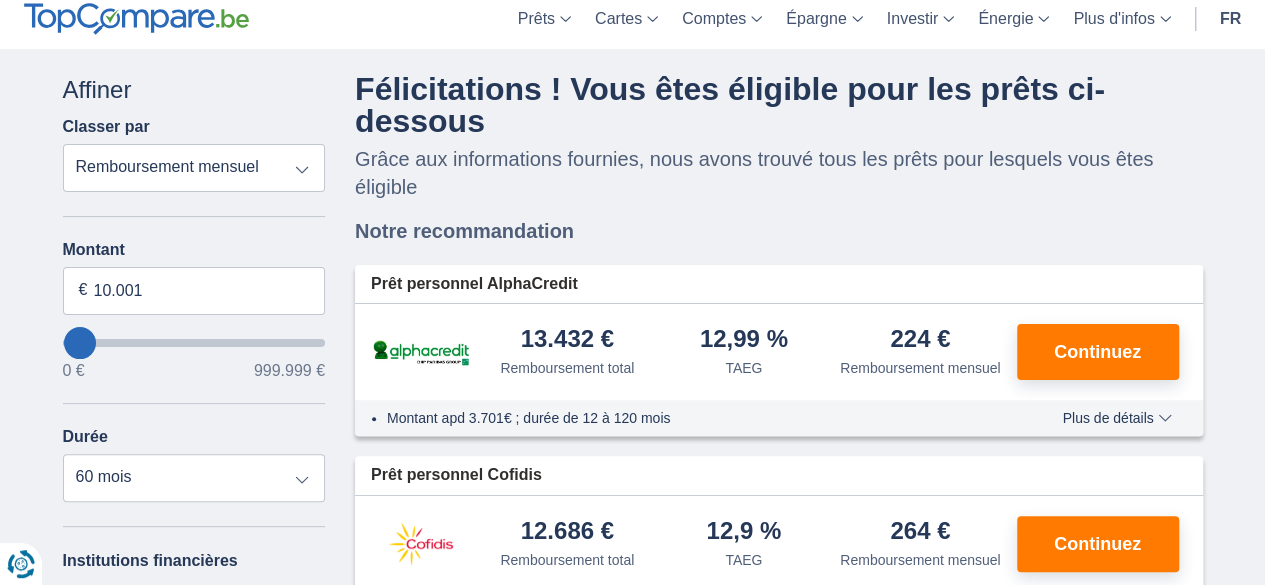 click on "13.432 €
Remboursement total
12,99 %" at bounding box center (779, 352) 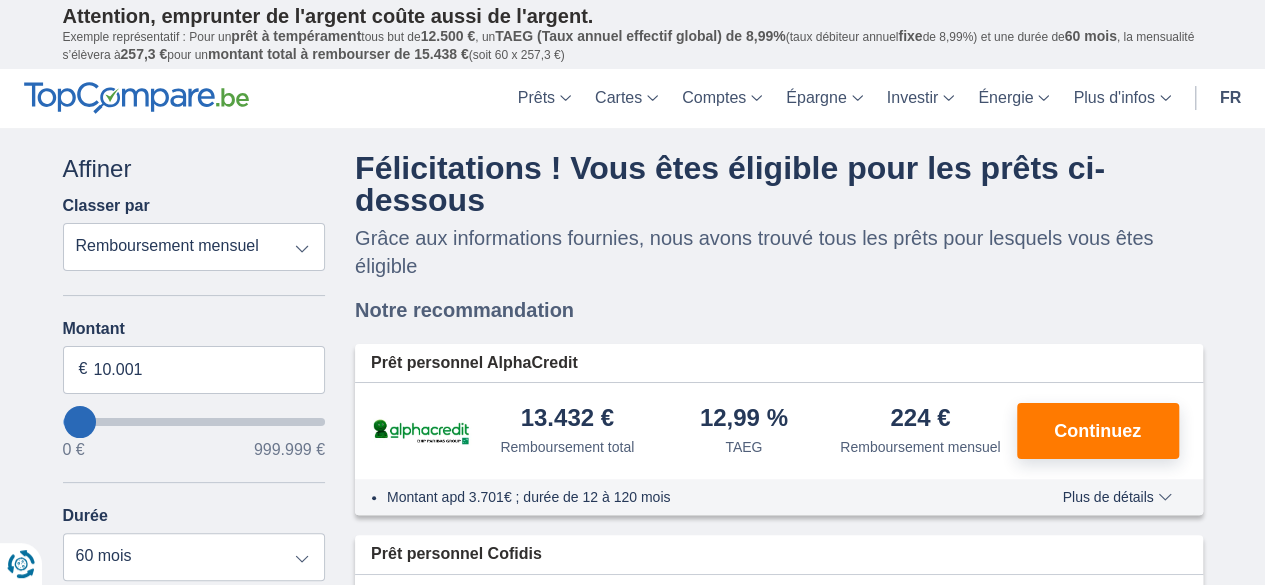 scroll, scrollTop: 0, scrollLeft: 0, axis: both 